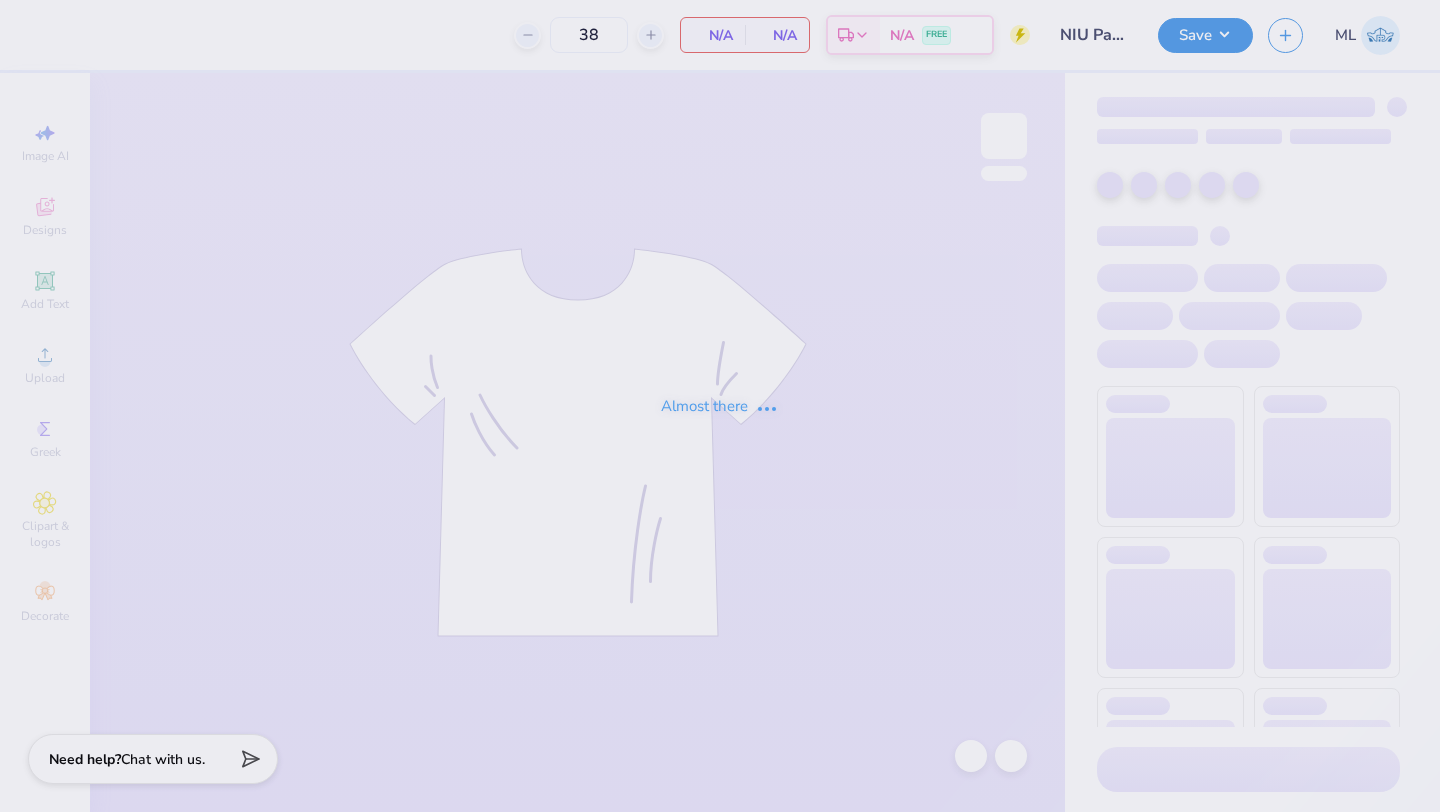 scroll, scrollTop: 0, scrollLeft: 0, axis: both 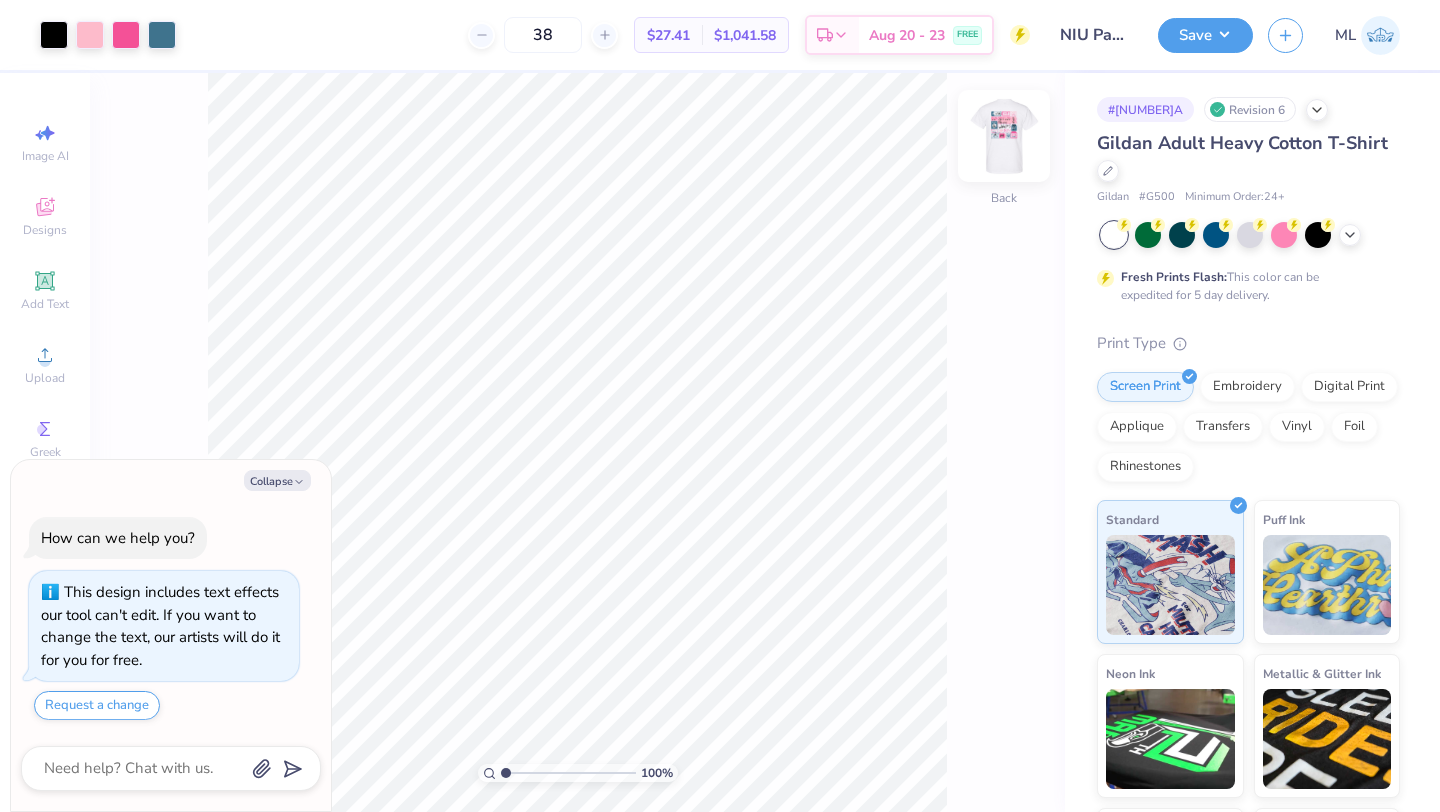 click at bounding box center [1004, 136] 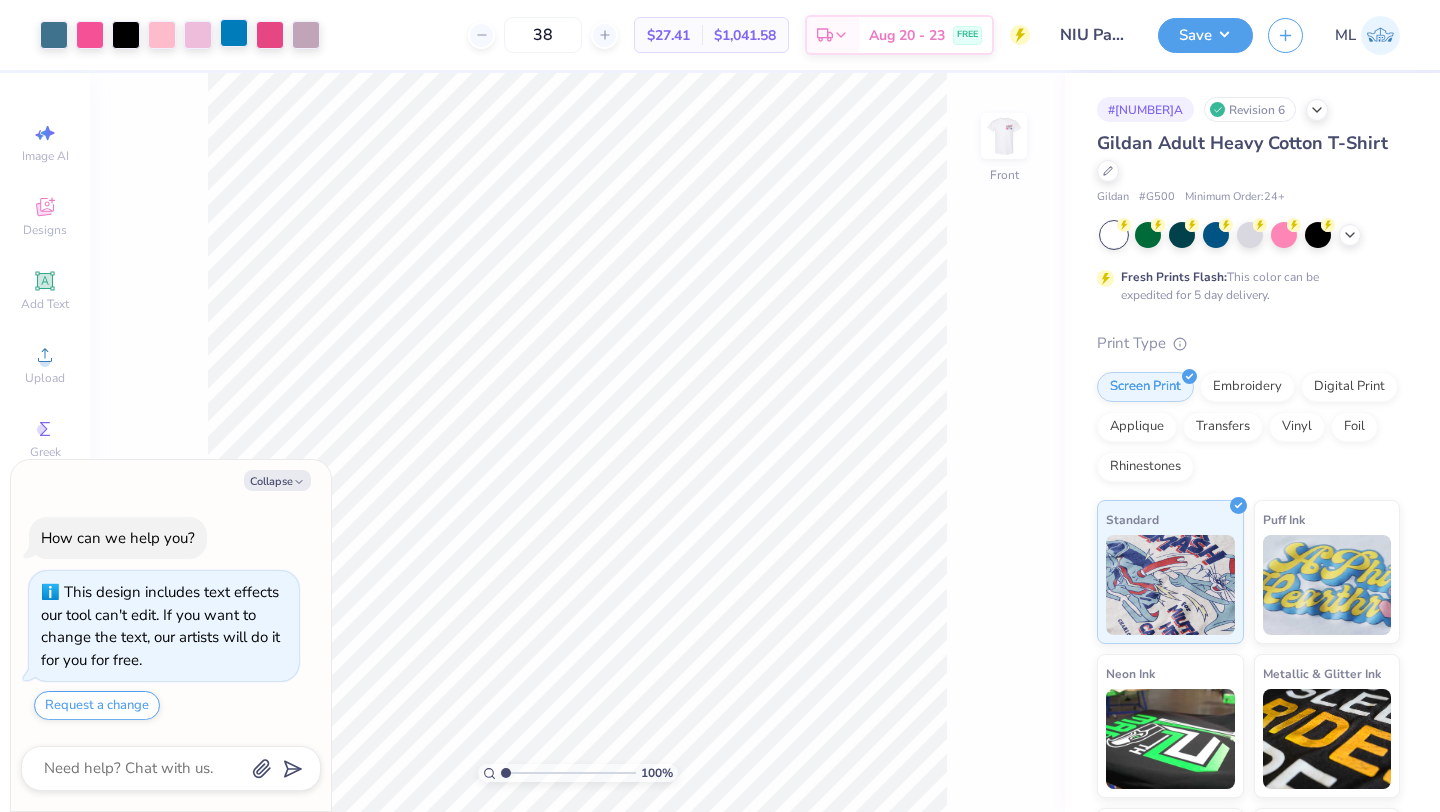 click at bounding box center (234, 33) 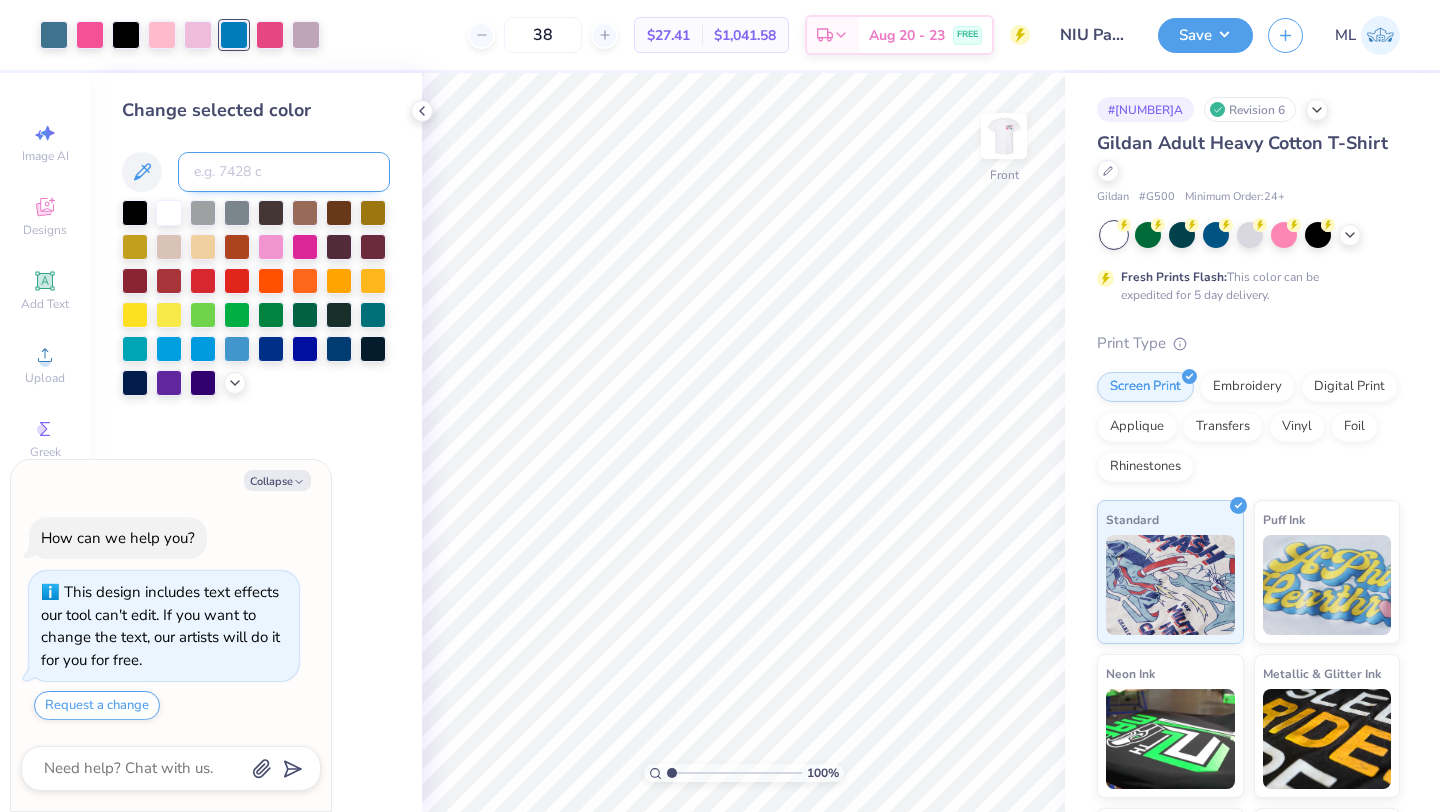 click at bounding box center [284, 172] 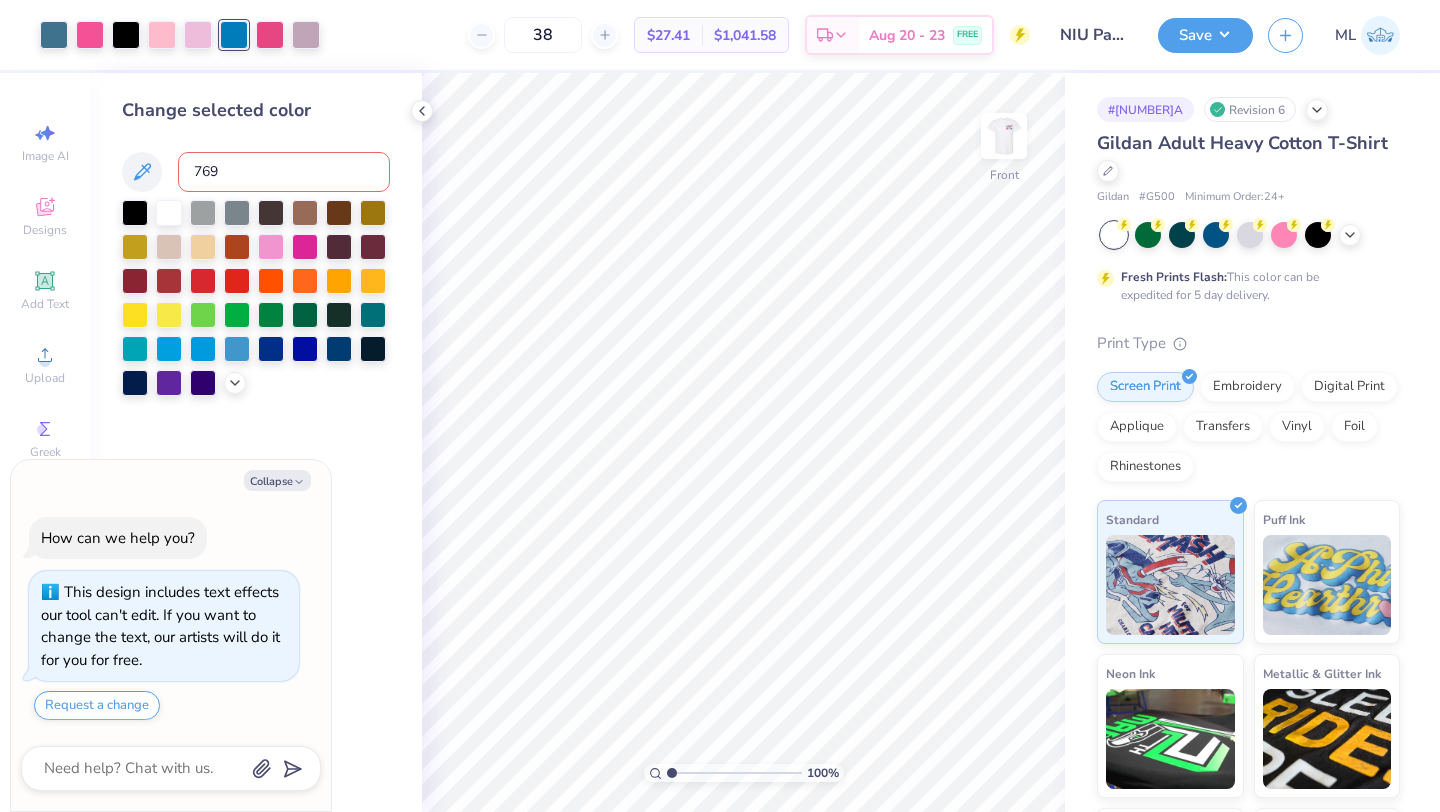 type on "7698" 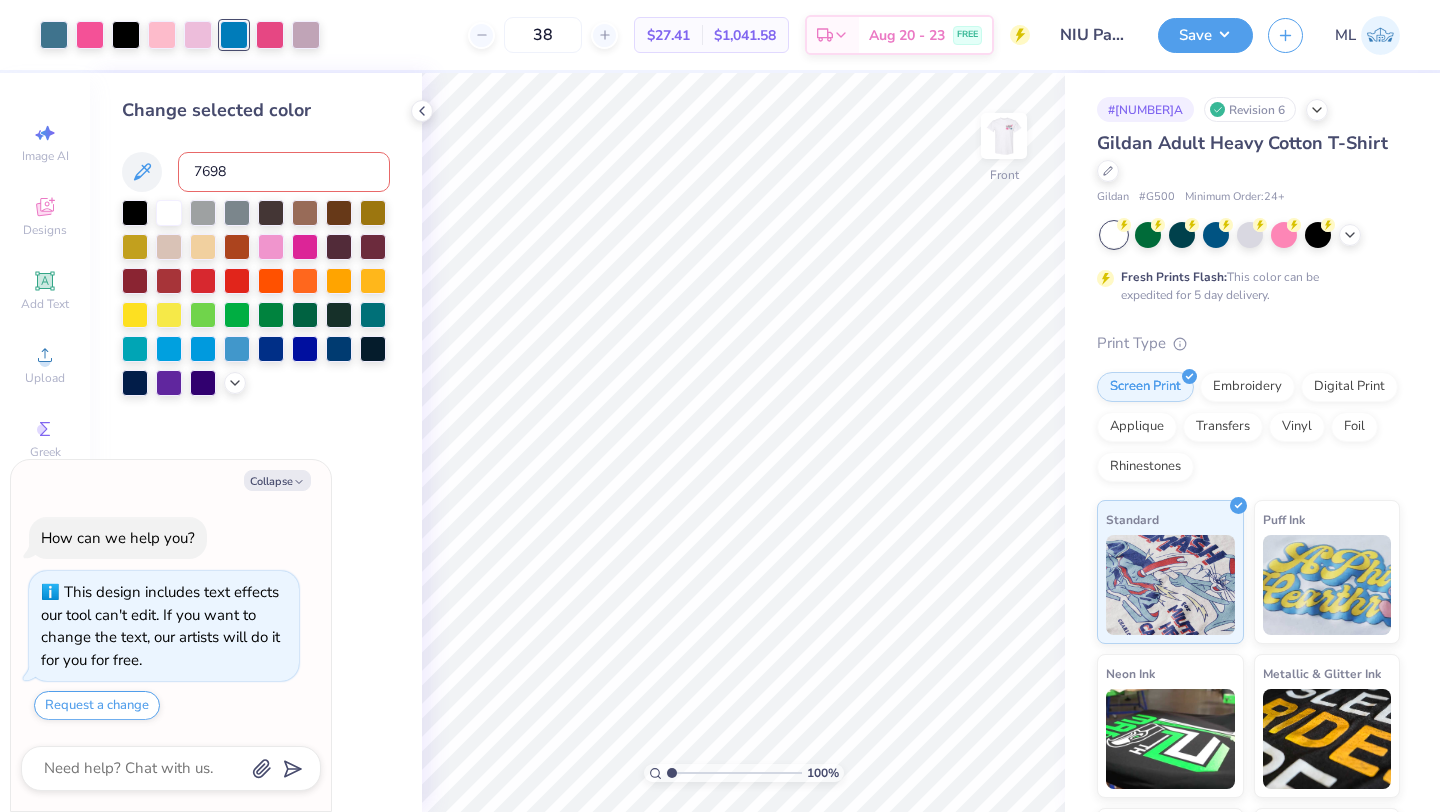type on "x" 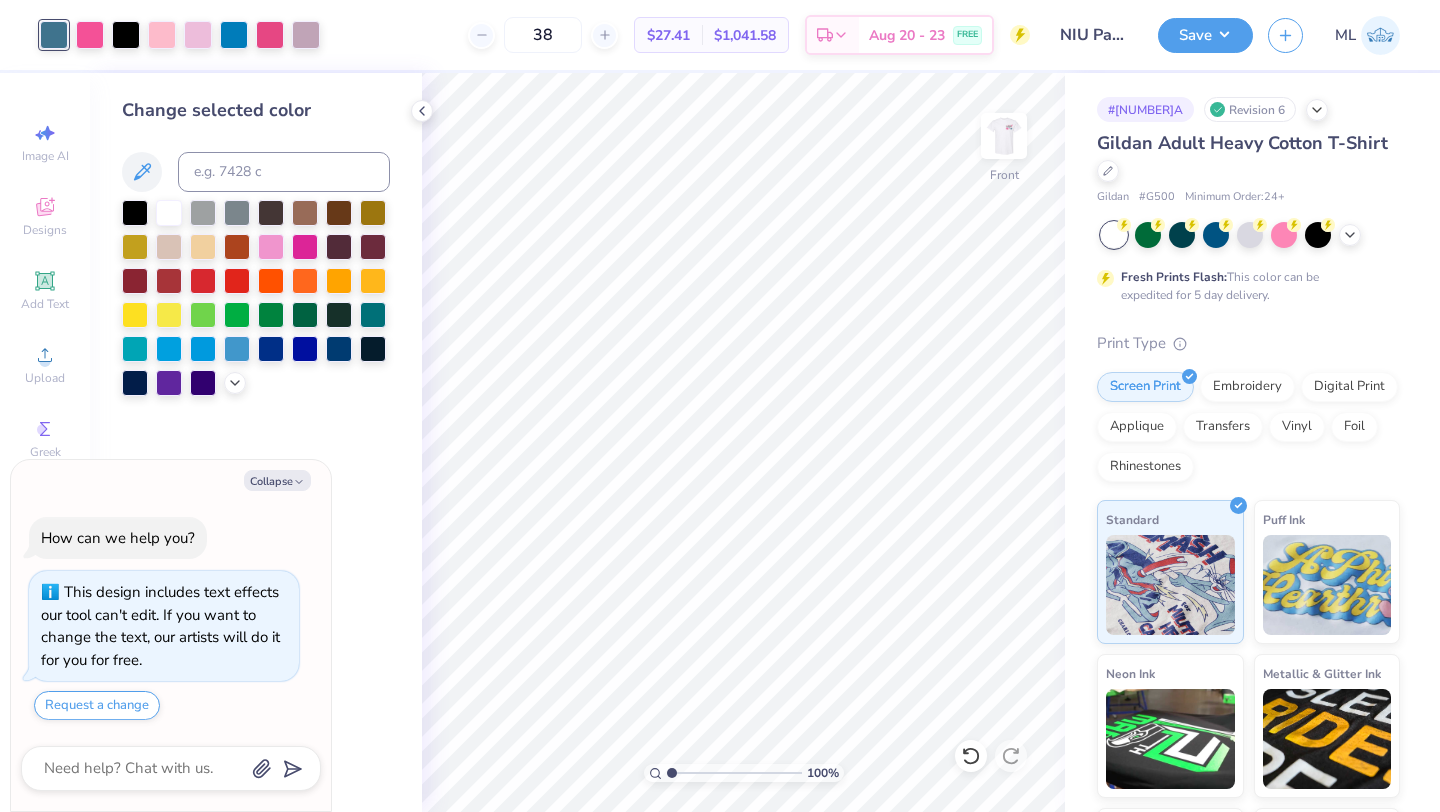 click on "Revision 6" at bounding box center [1250, 109] 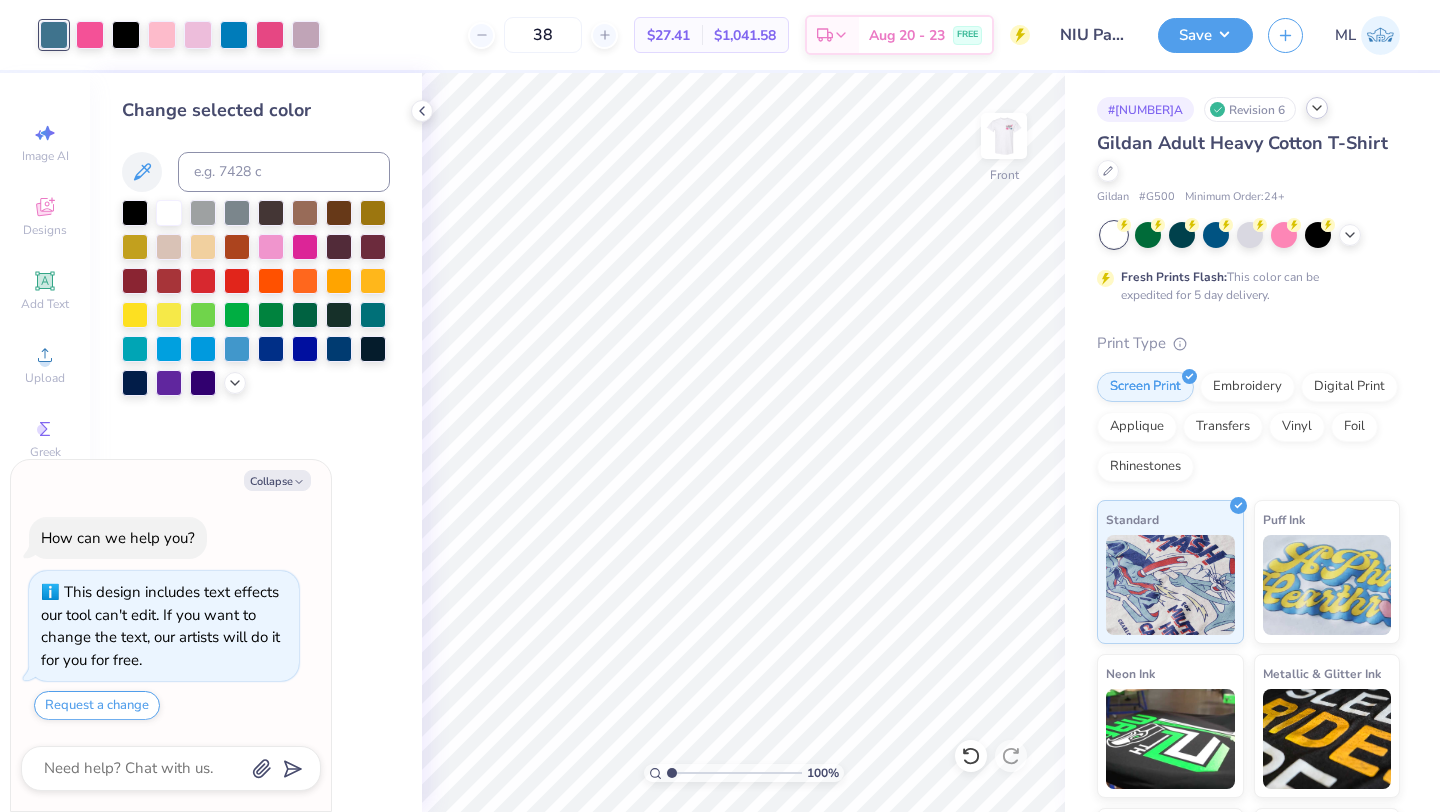 click 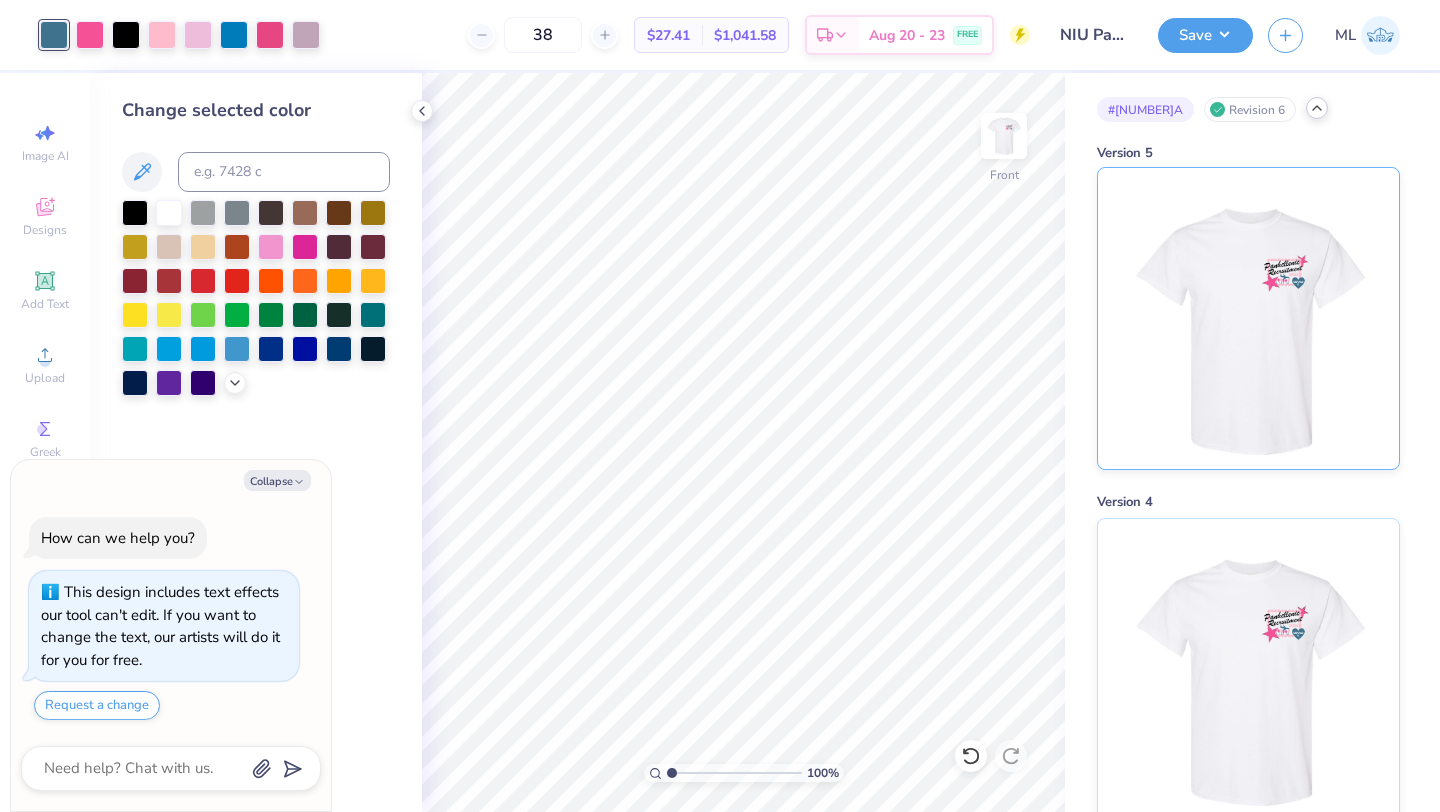 click at bounding box center [1248, 318] 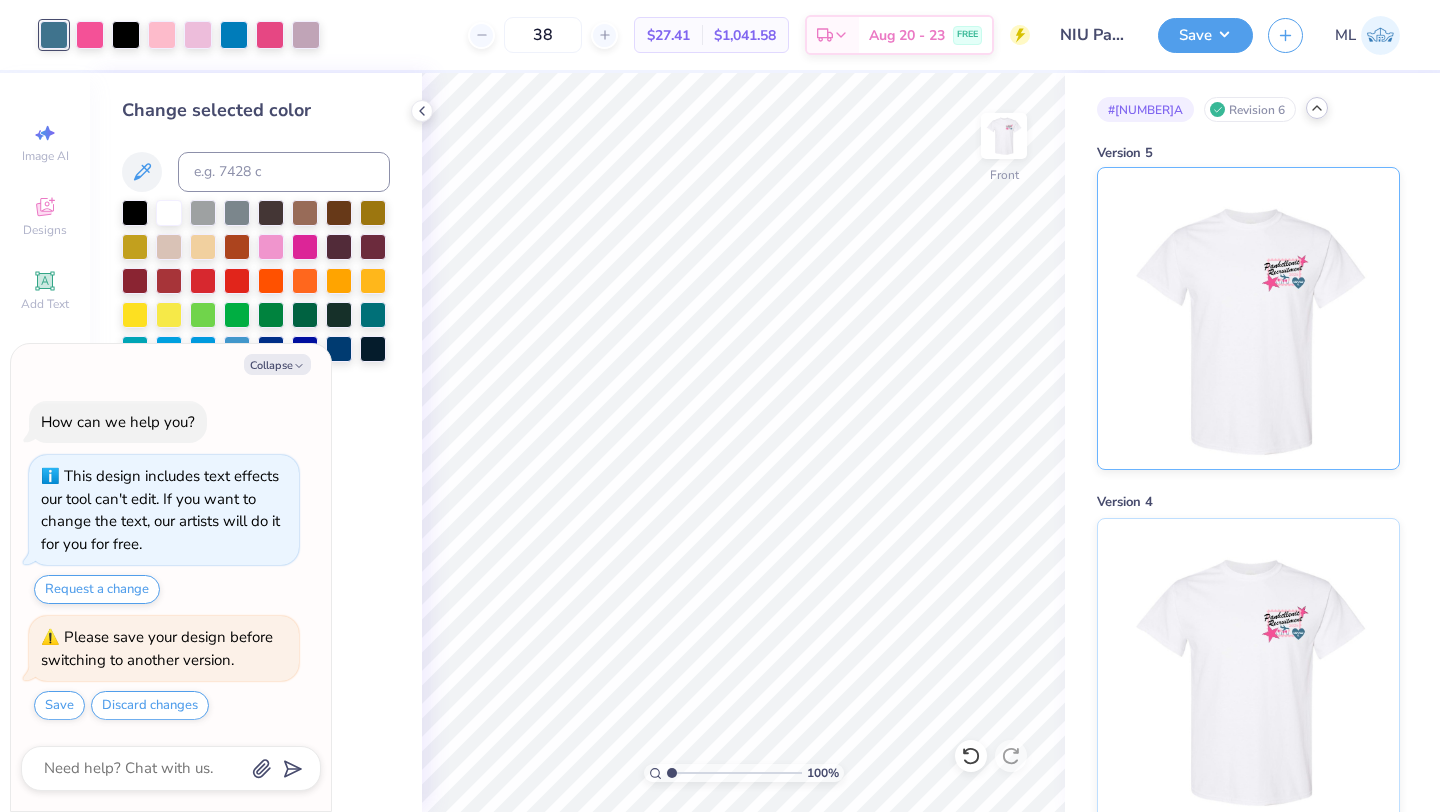 click at bounding box center [1248, 318] 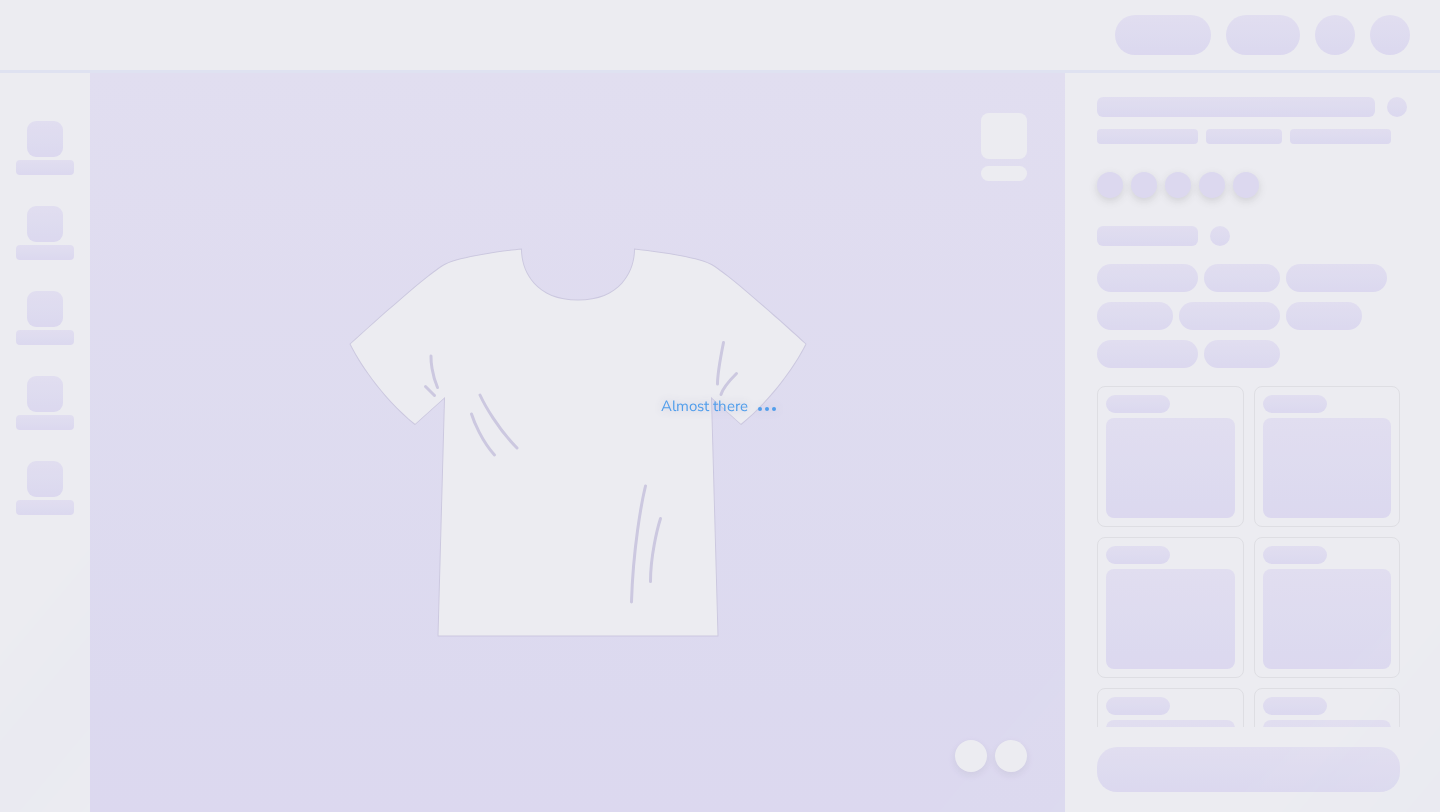 scroll, scrollTop: 0, scrollLeft: 0, axis: both 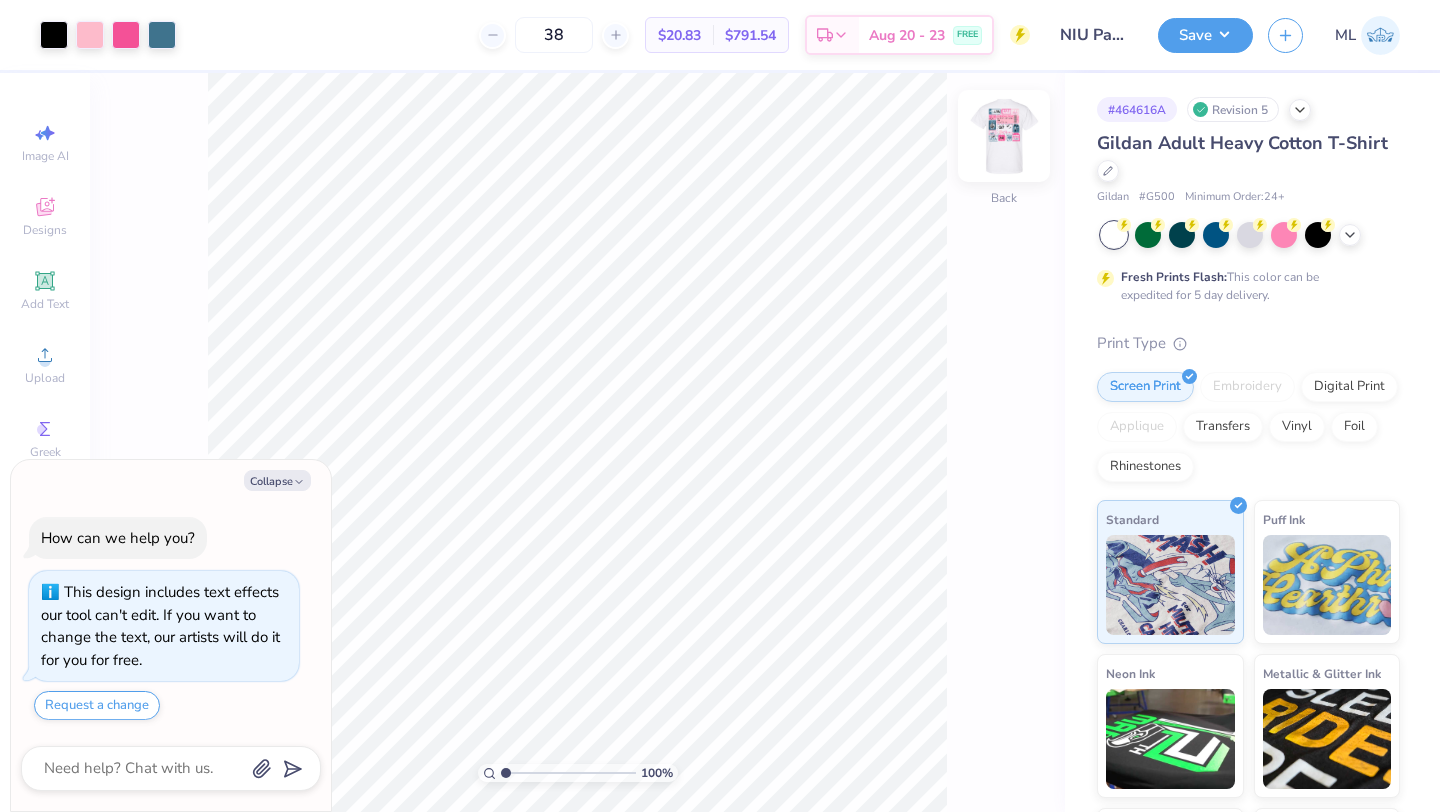 click at bounding box center [1004, 136] 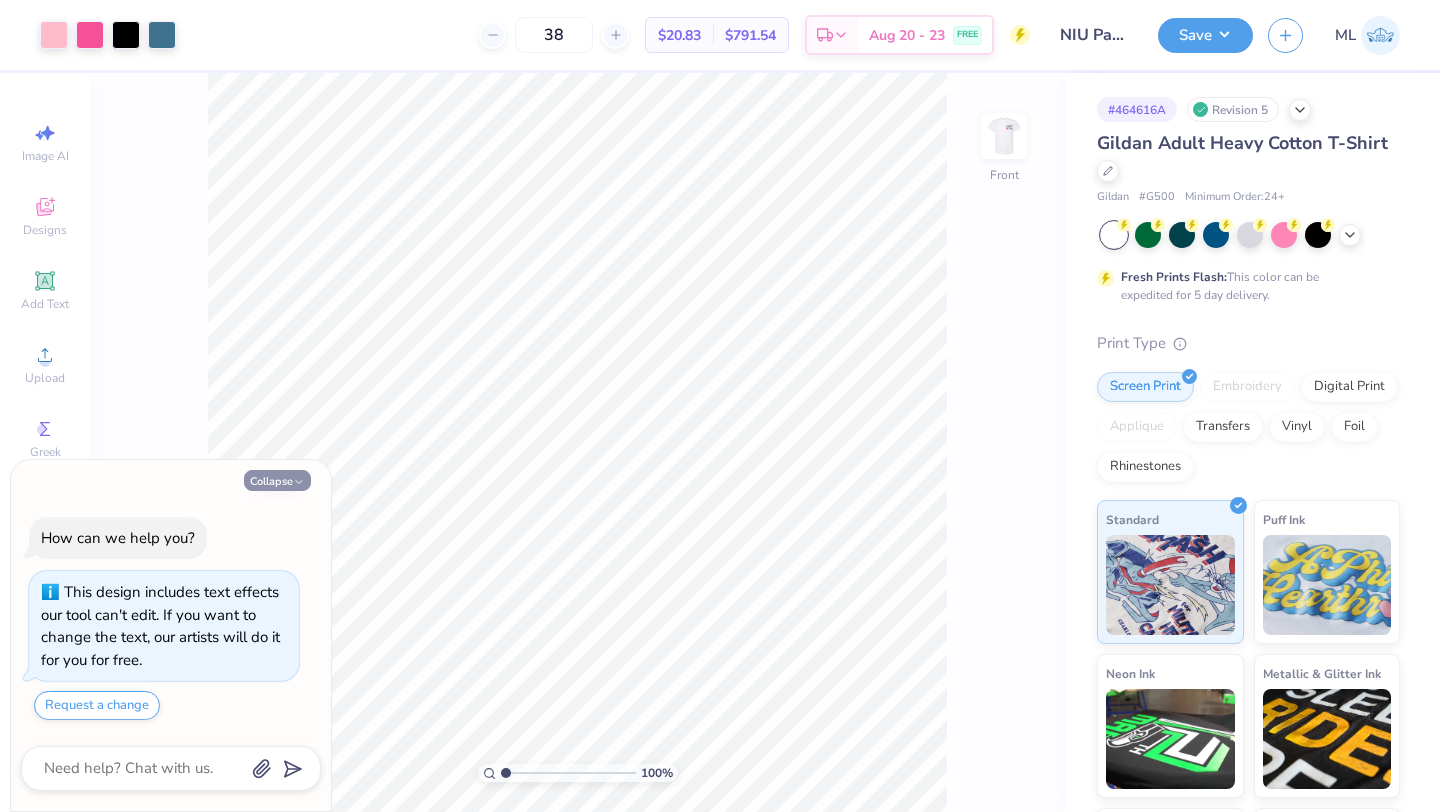 click on "Collapse" at bounding box center (277, 480) 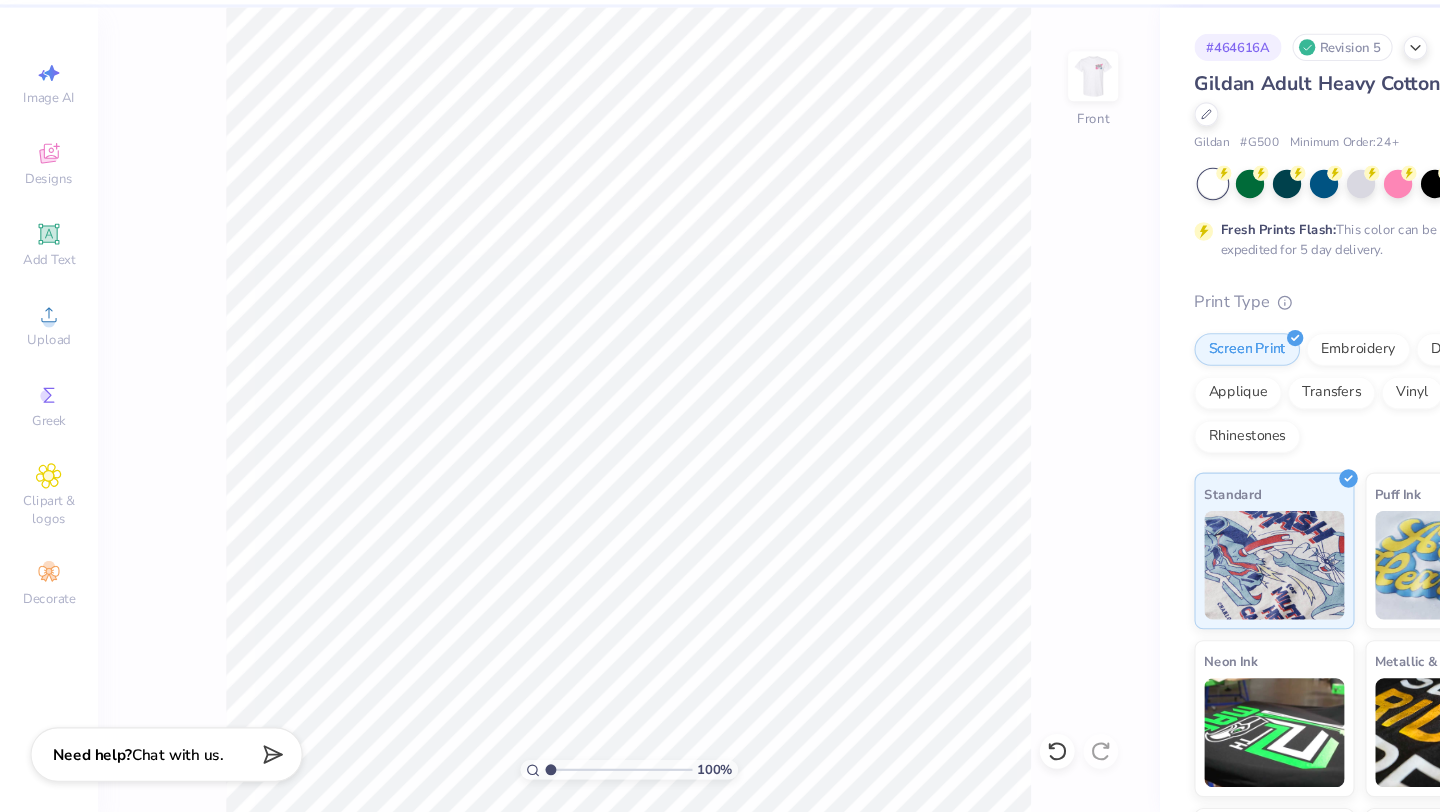 scroll, scrollTop: 0, scrollLeft: 0, axis: both 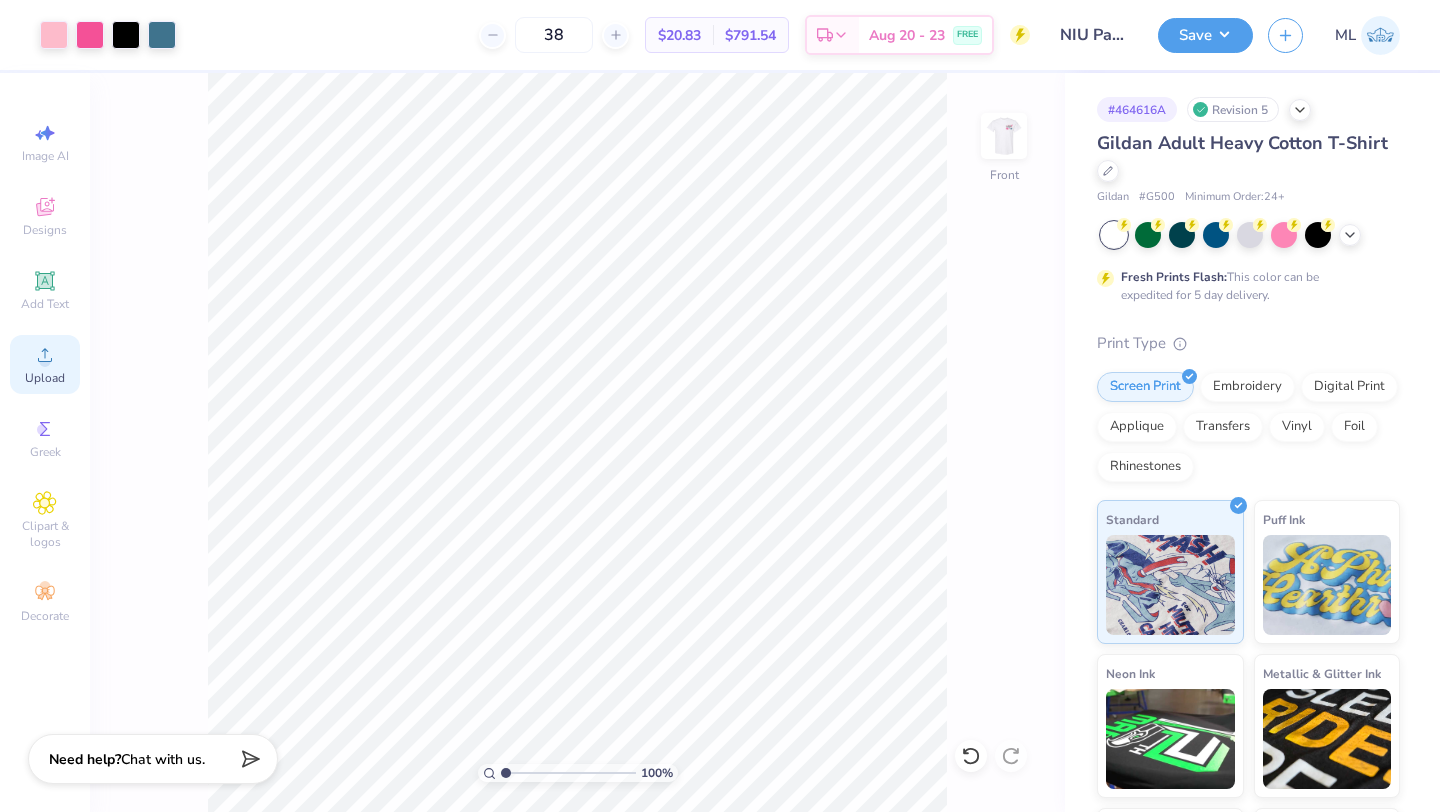 click on "Upload" at bounding box center (45, 364) 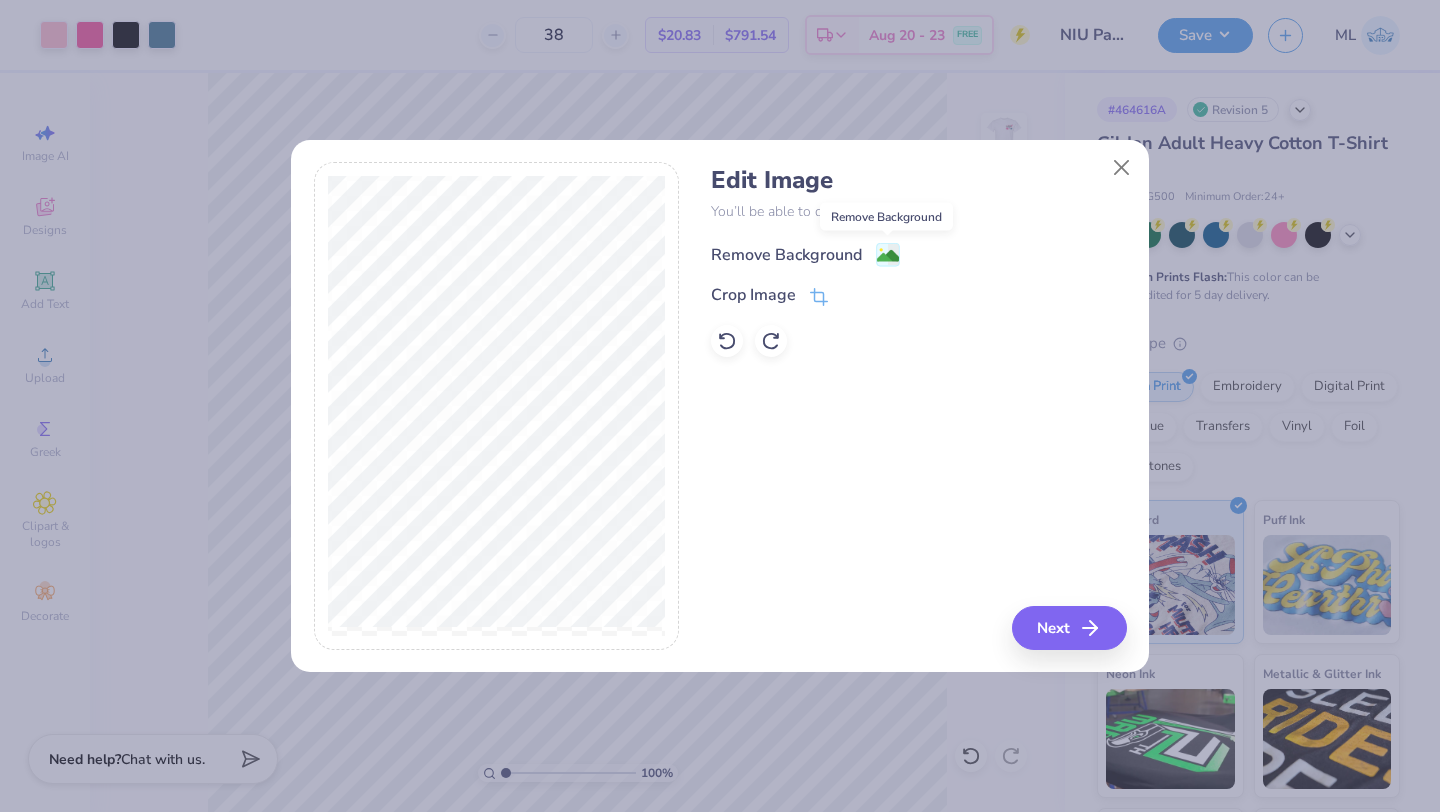 click 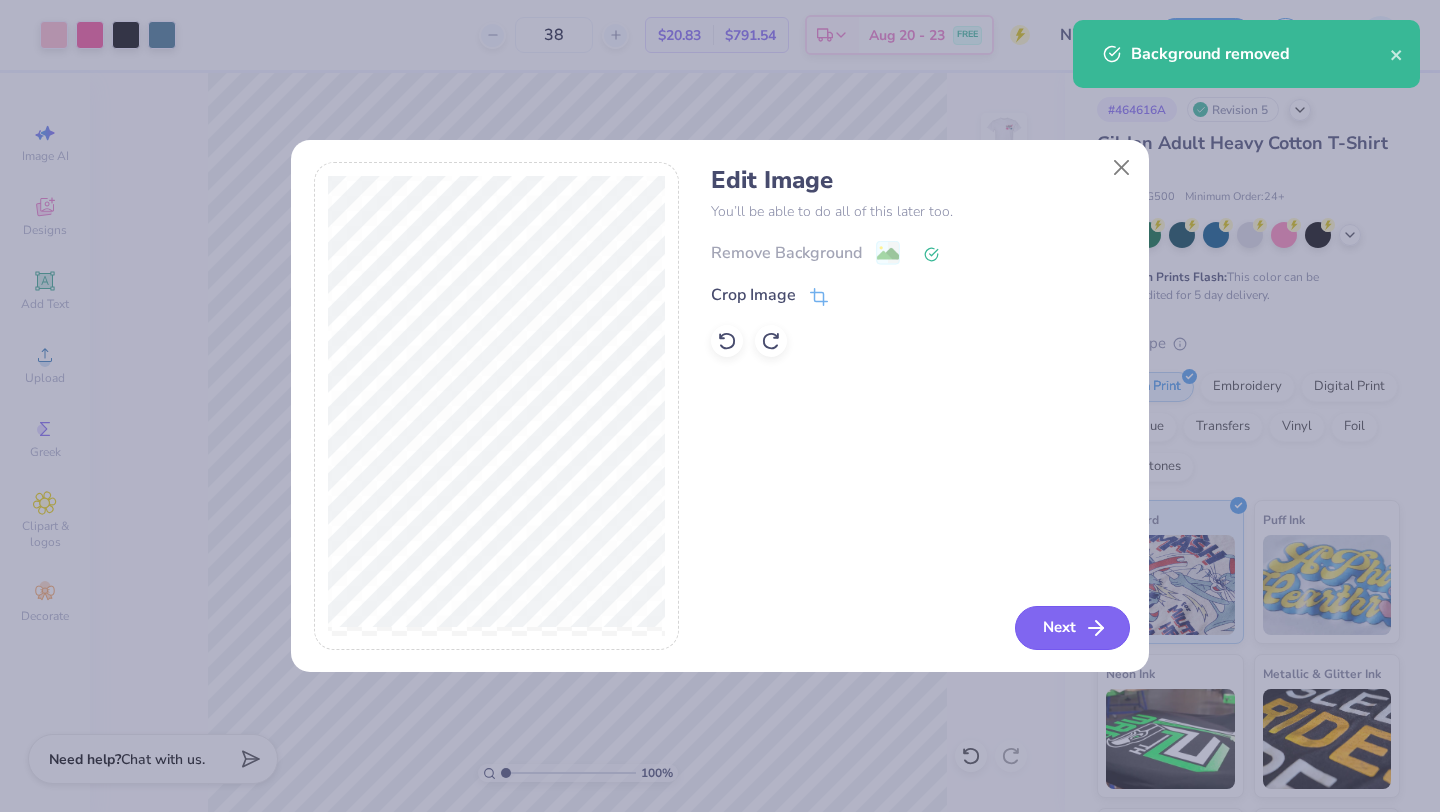 click on "Next" at bounding box center (1072, 628) 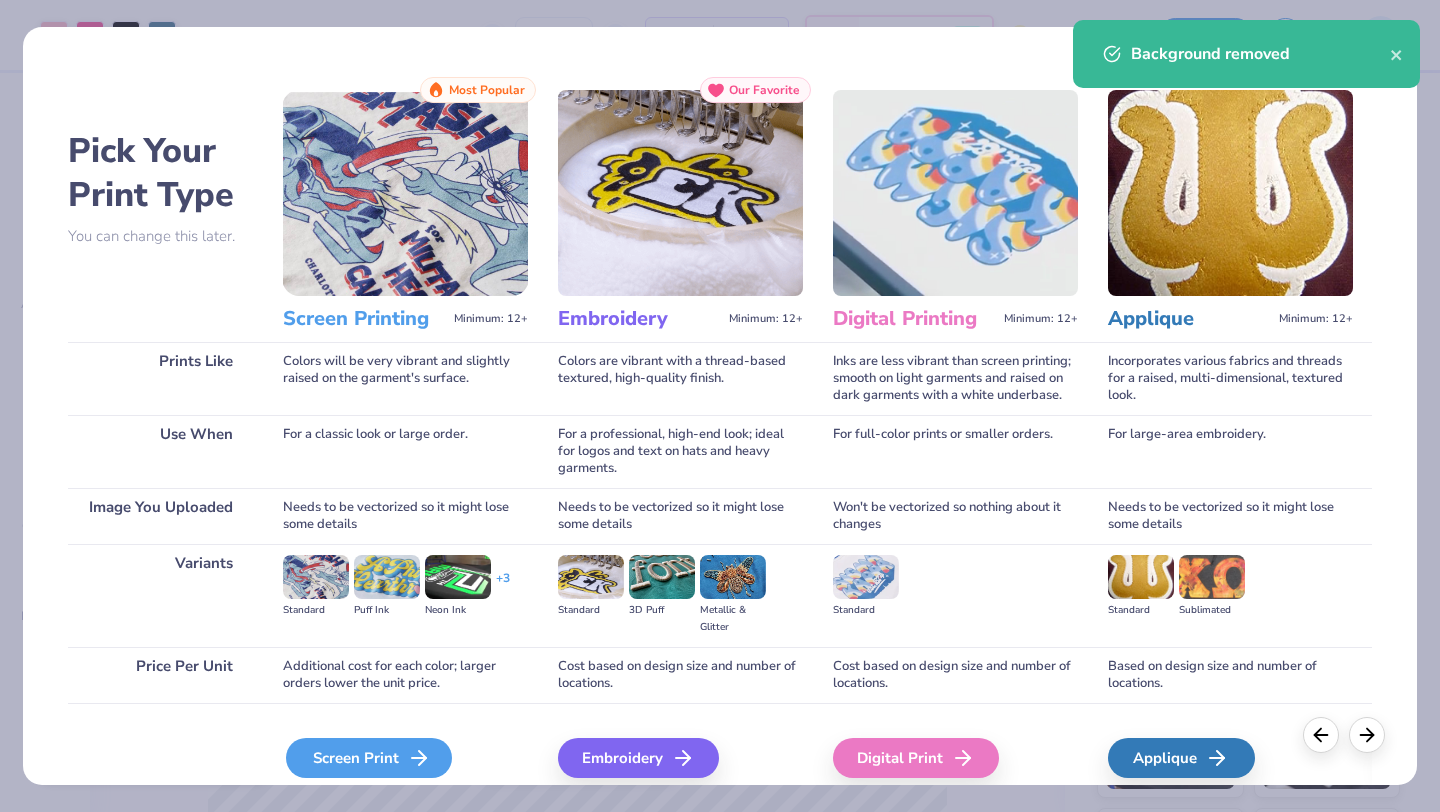 click on "Screen Print" at bounding box center (369, 758) 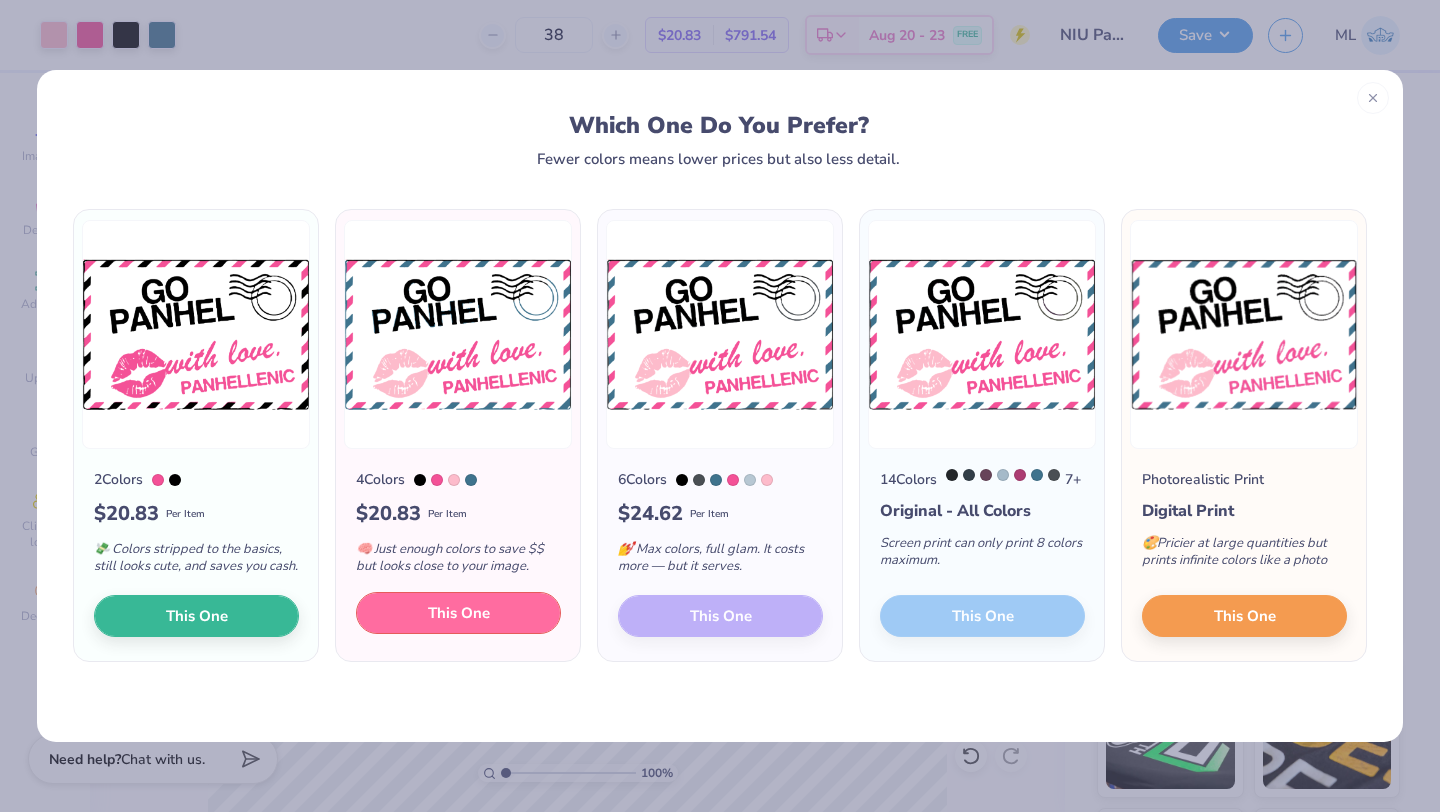 click on "This One" at bounding box center (458, 613) 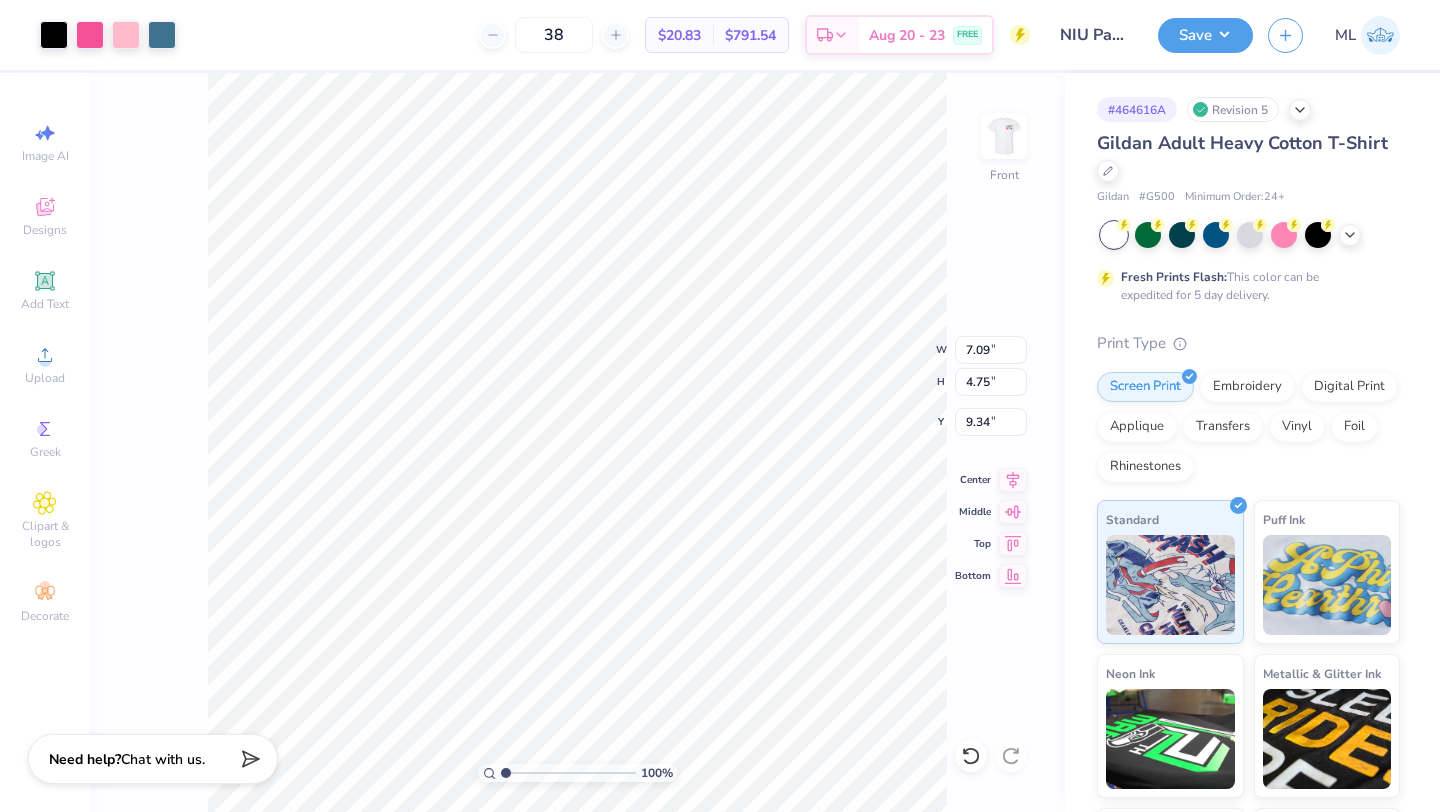 type on "7.09" 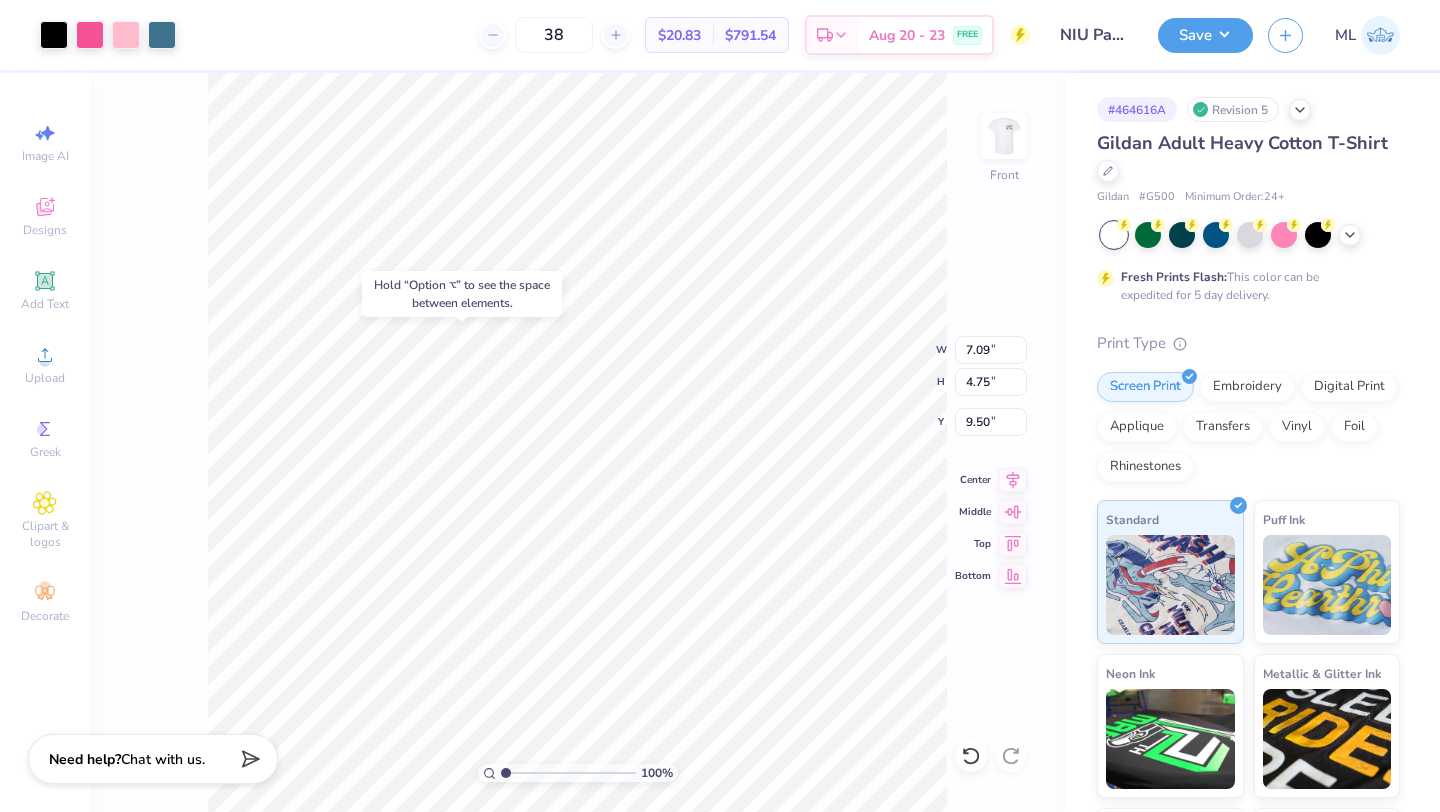 type on "9.50" 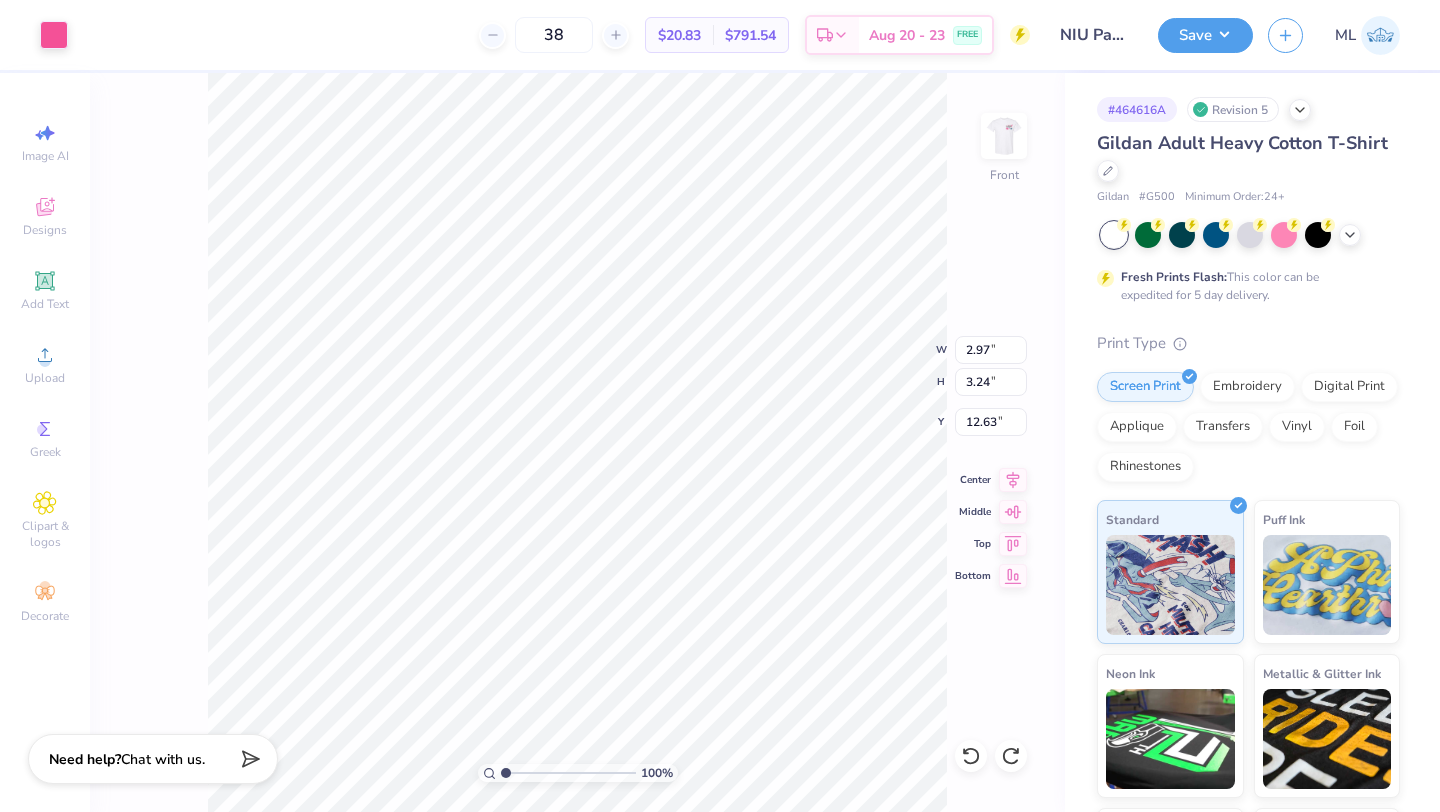 type on "12.74" 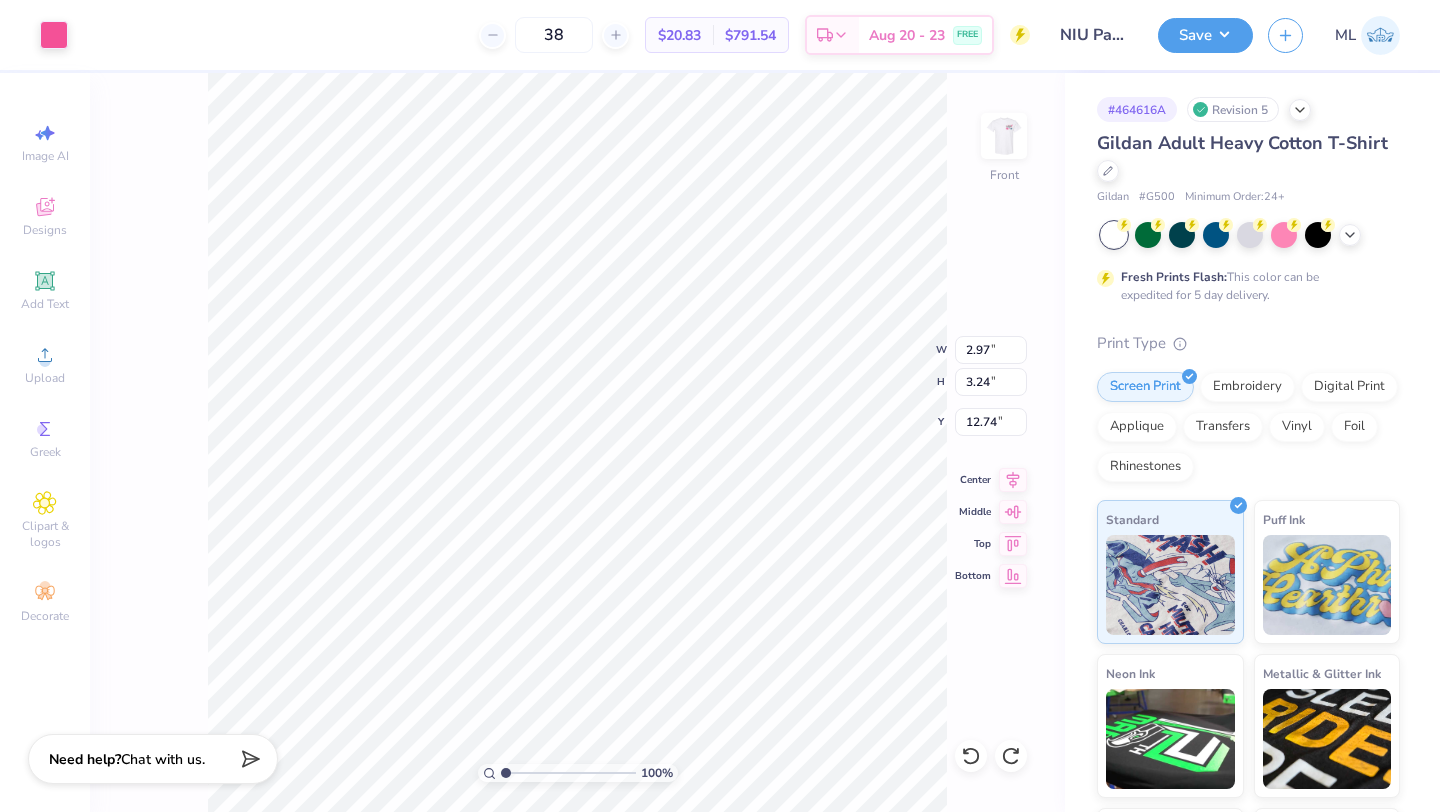 type on "7.09" 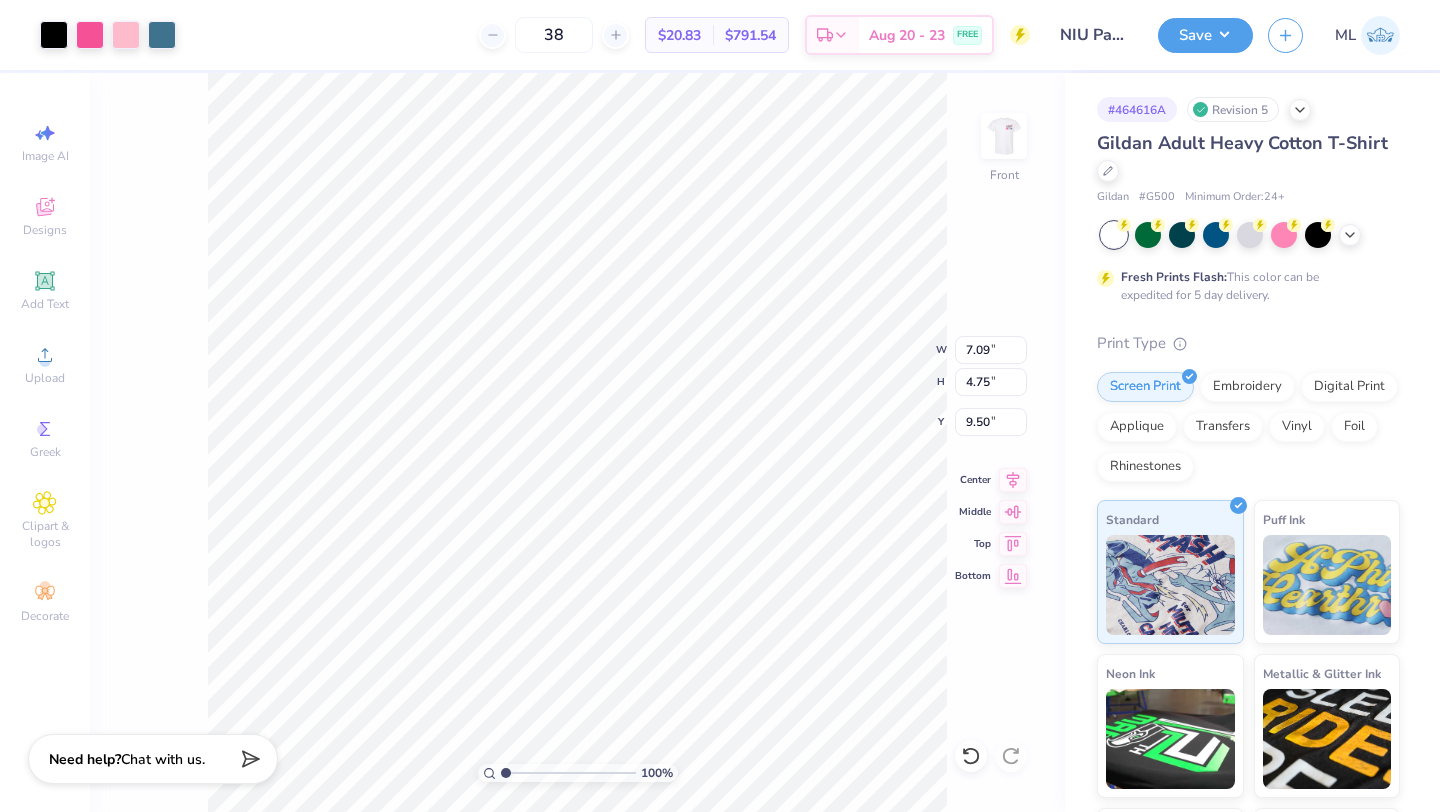 type on "4.98" 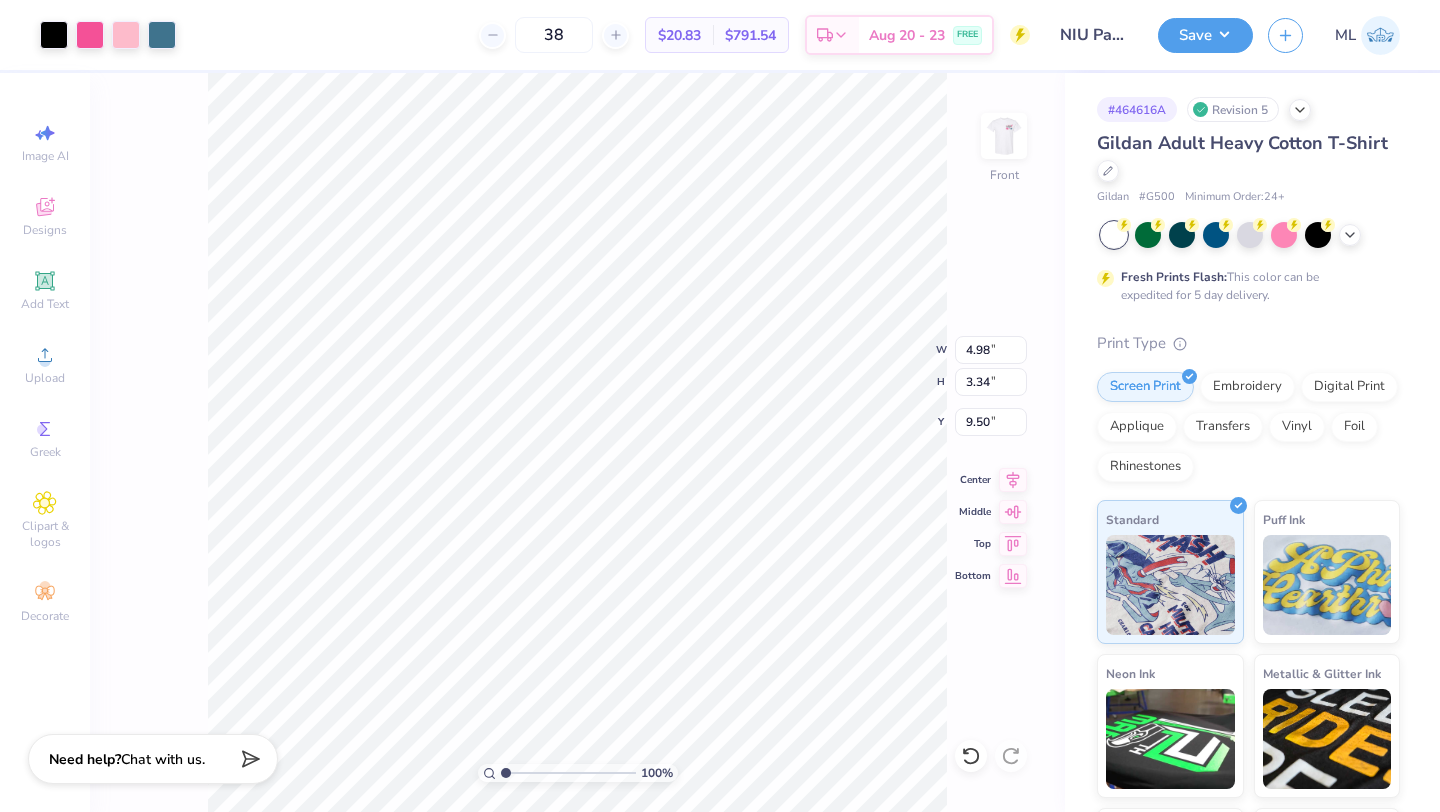 type on "9.49" 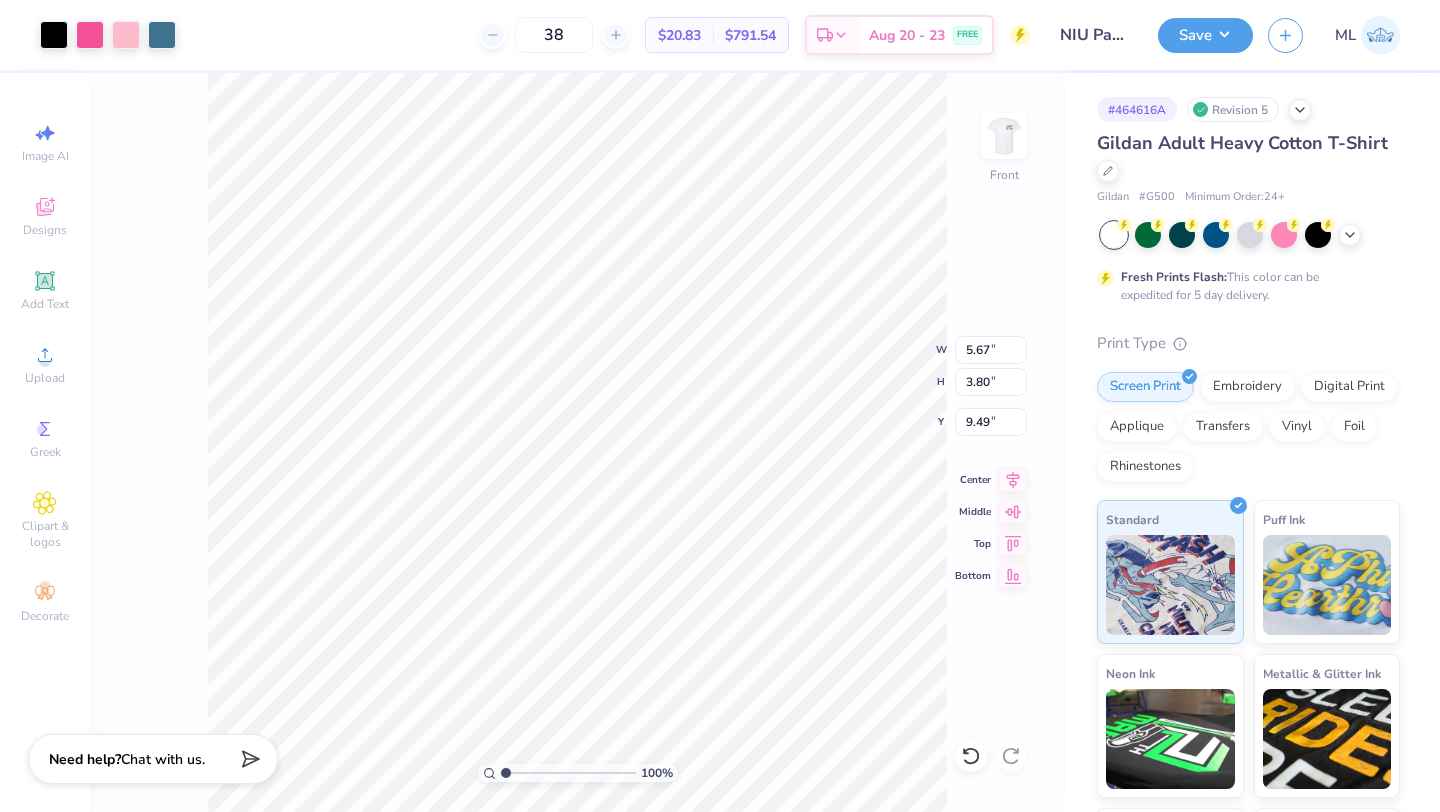 type on "5.67" 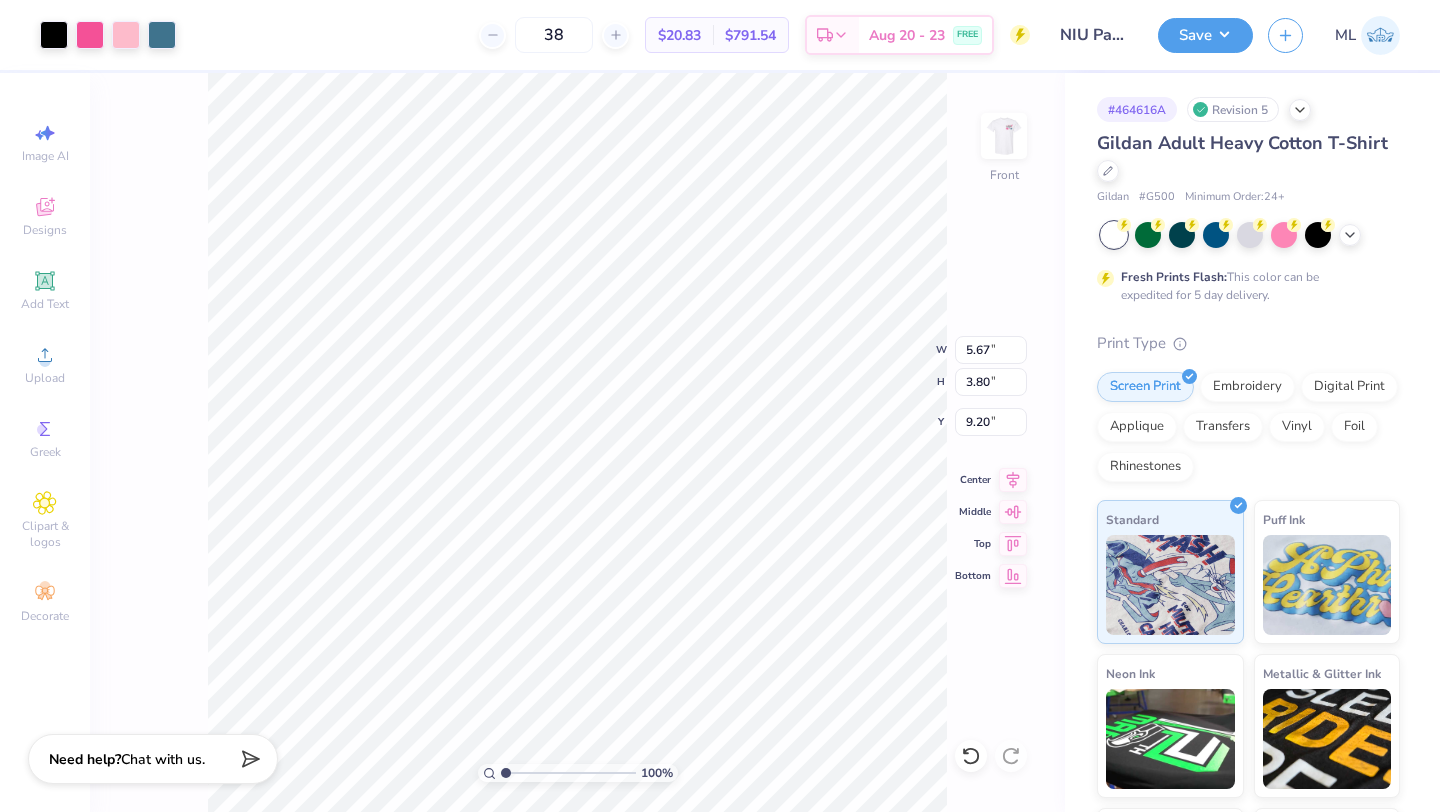 type on "6.10" 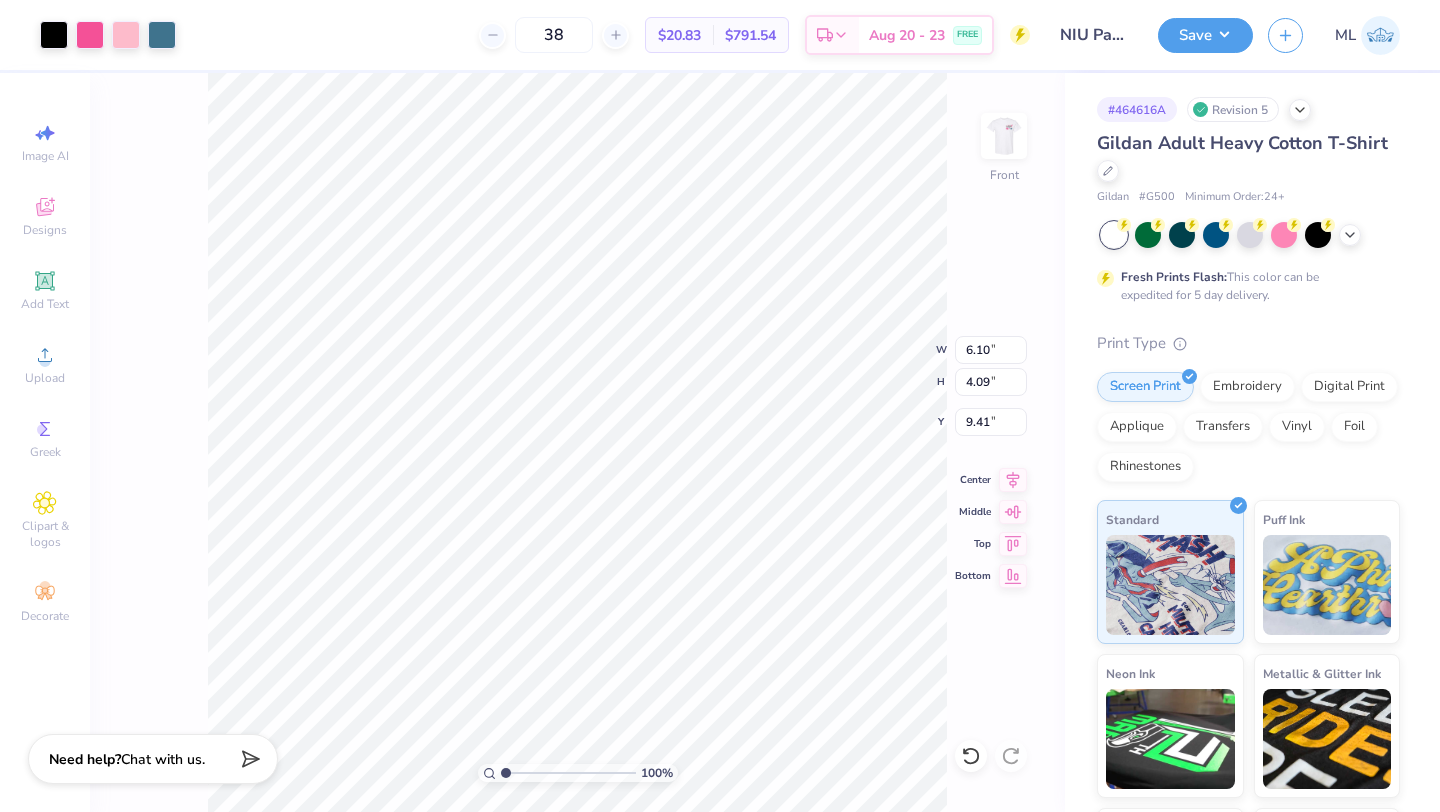 type on "9.49" 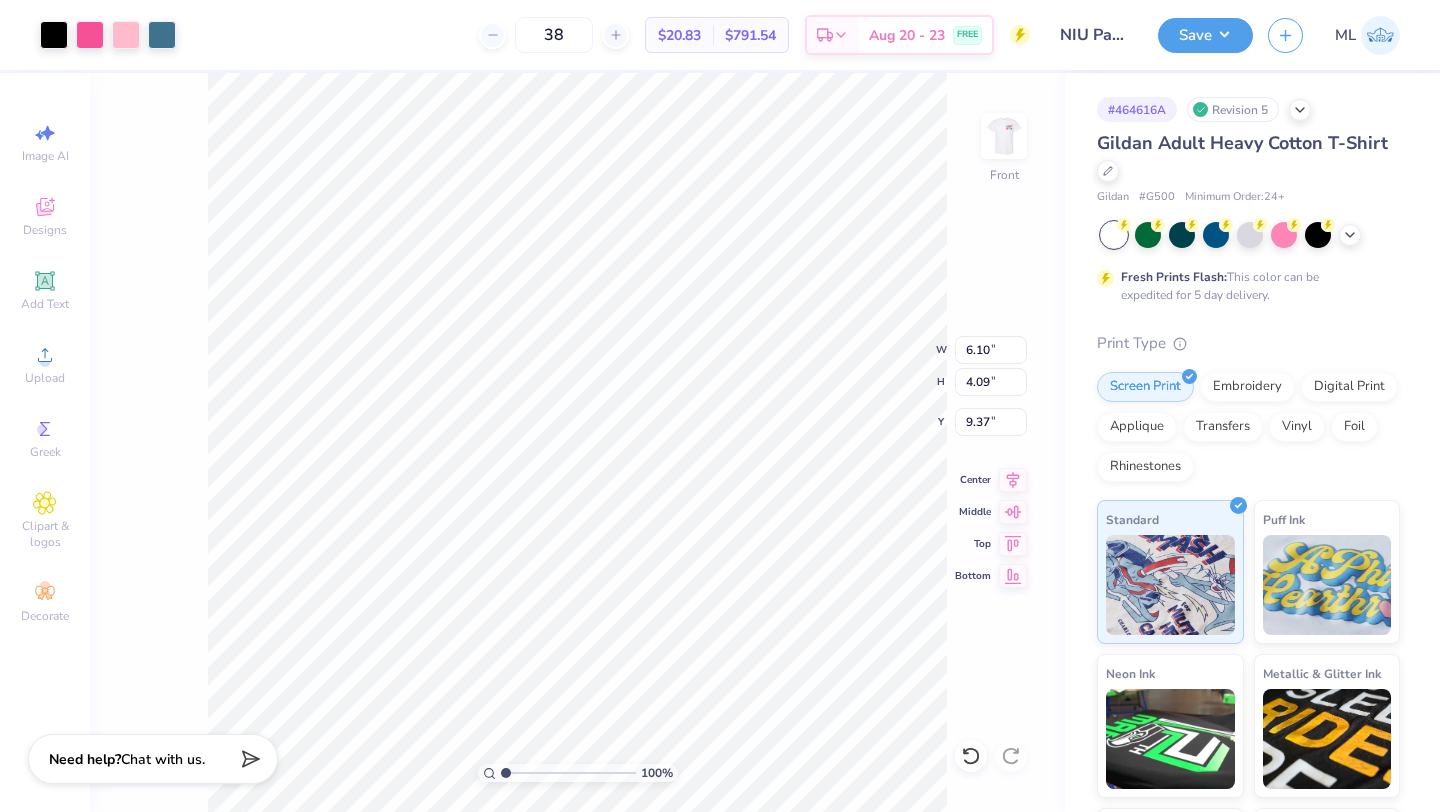 type on "9.37" 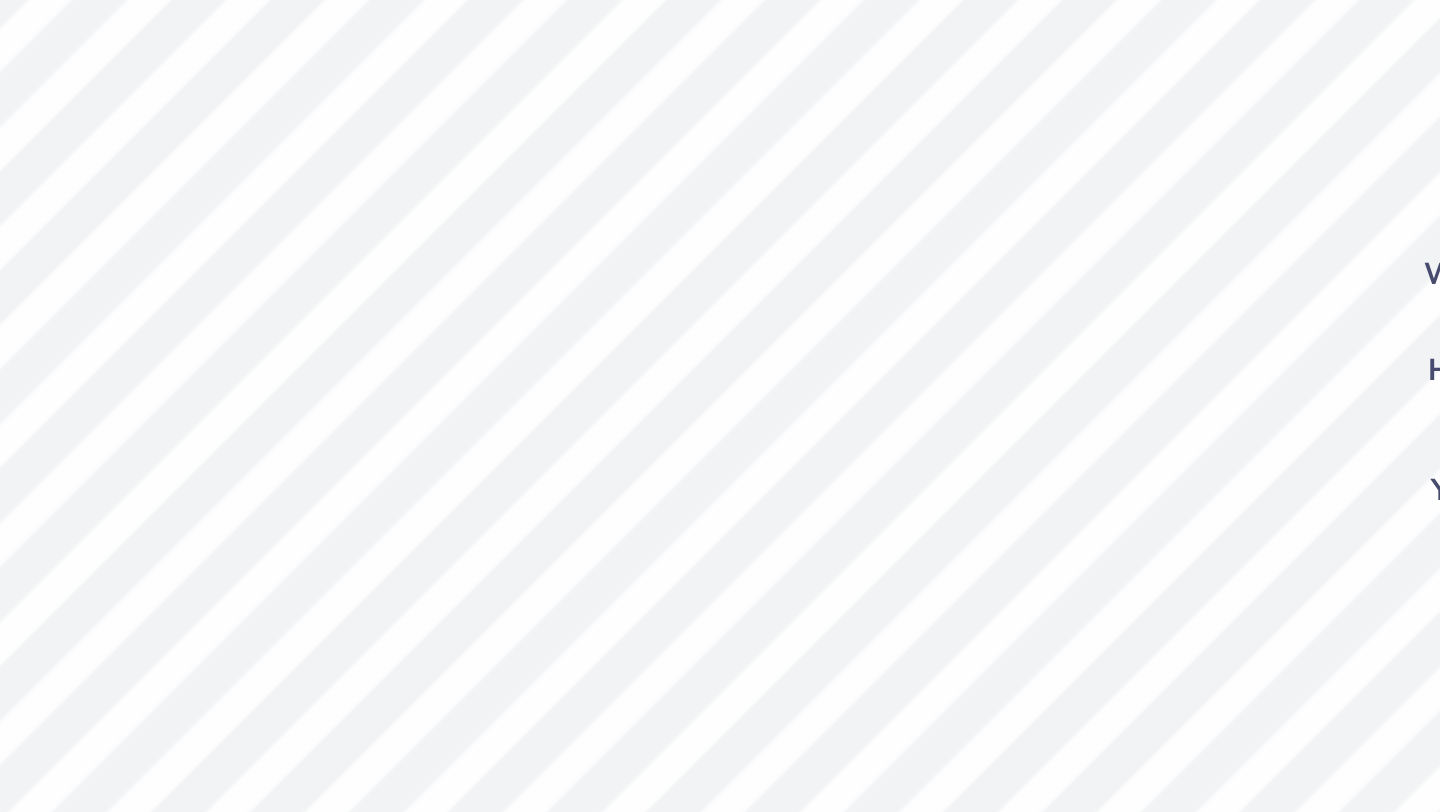 type on "6.42" 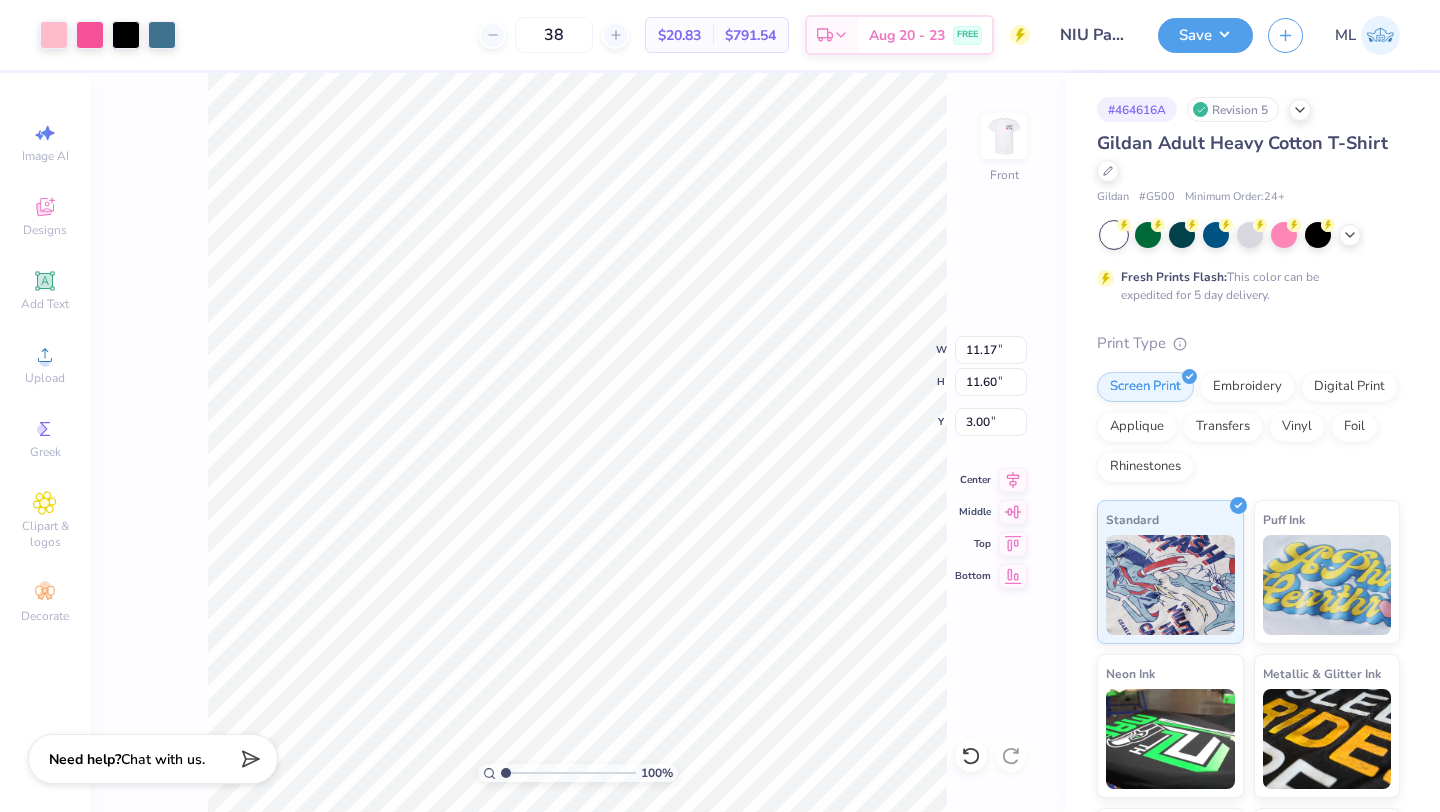 type on "11.17" 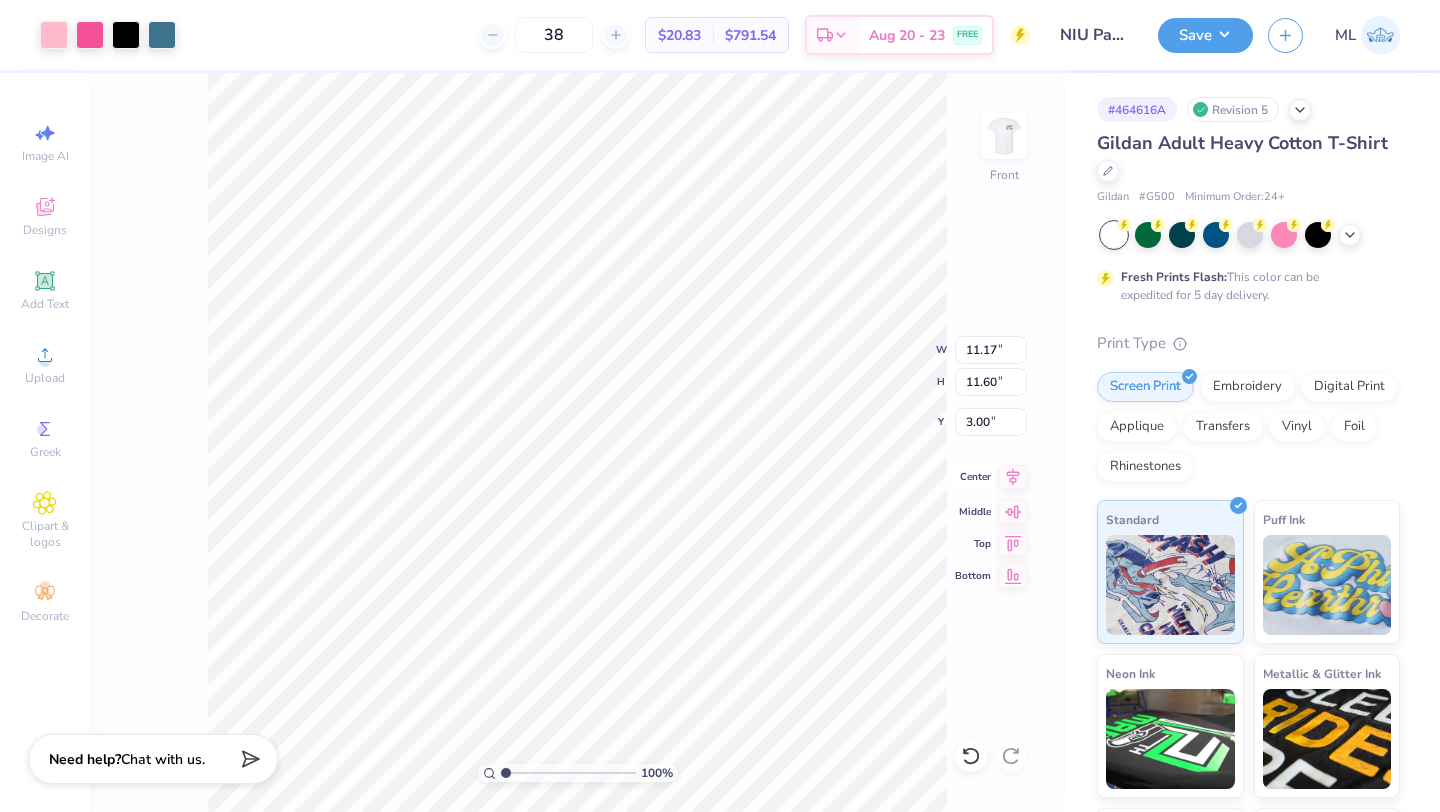 click 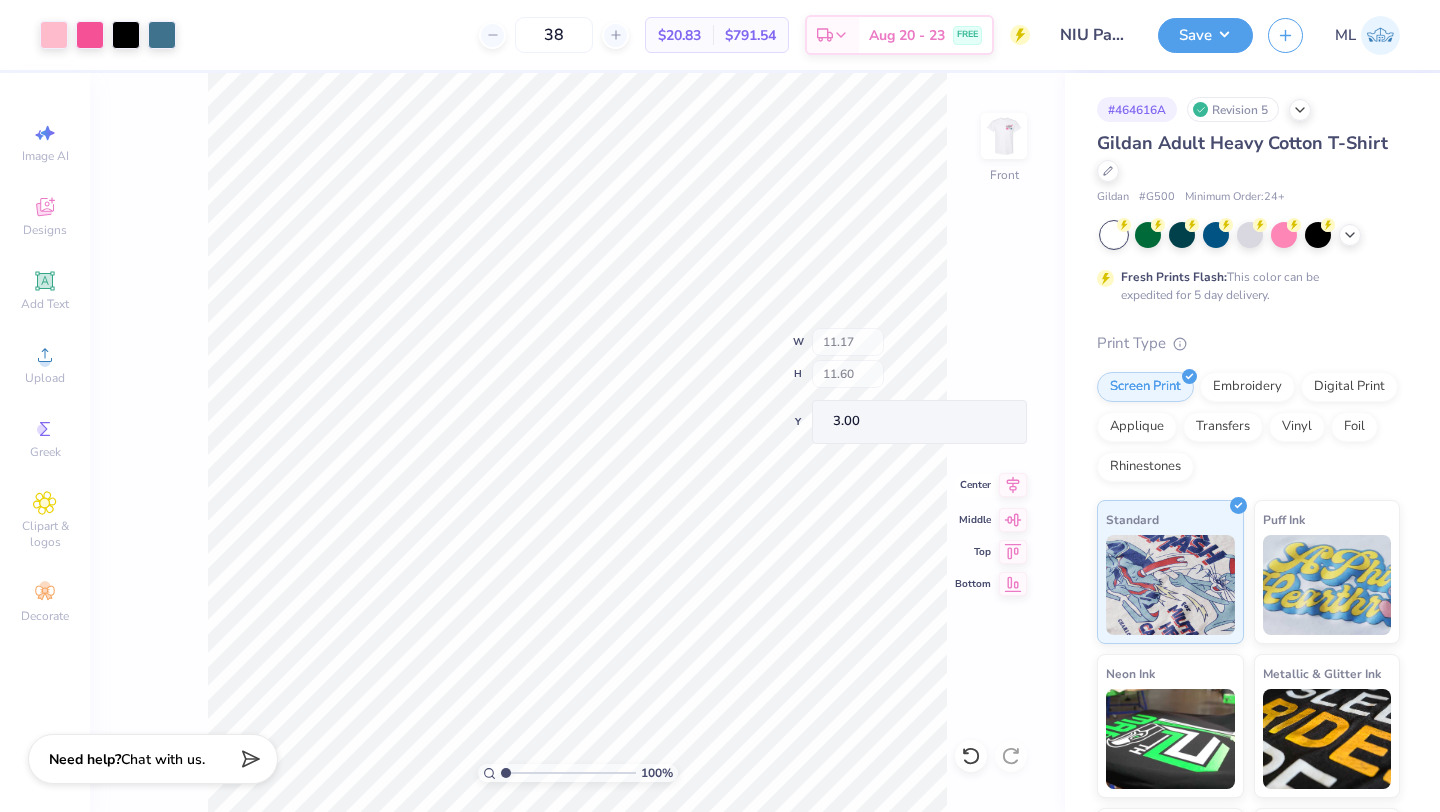 click 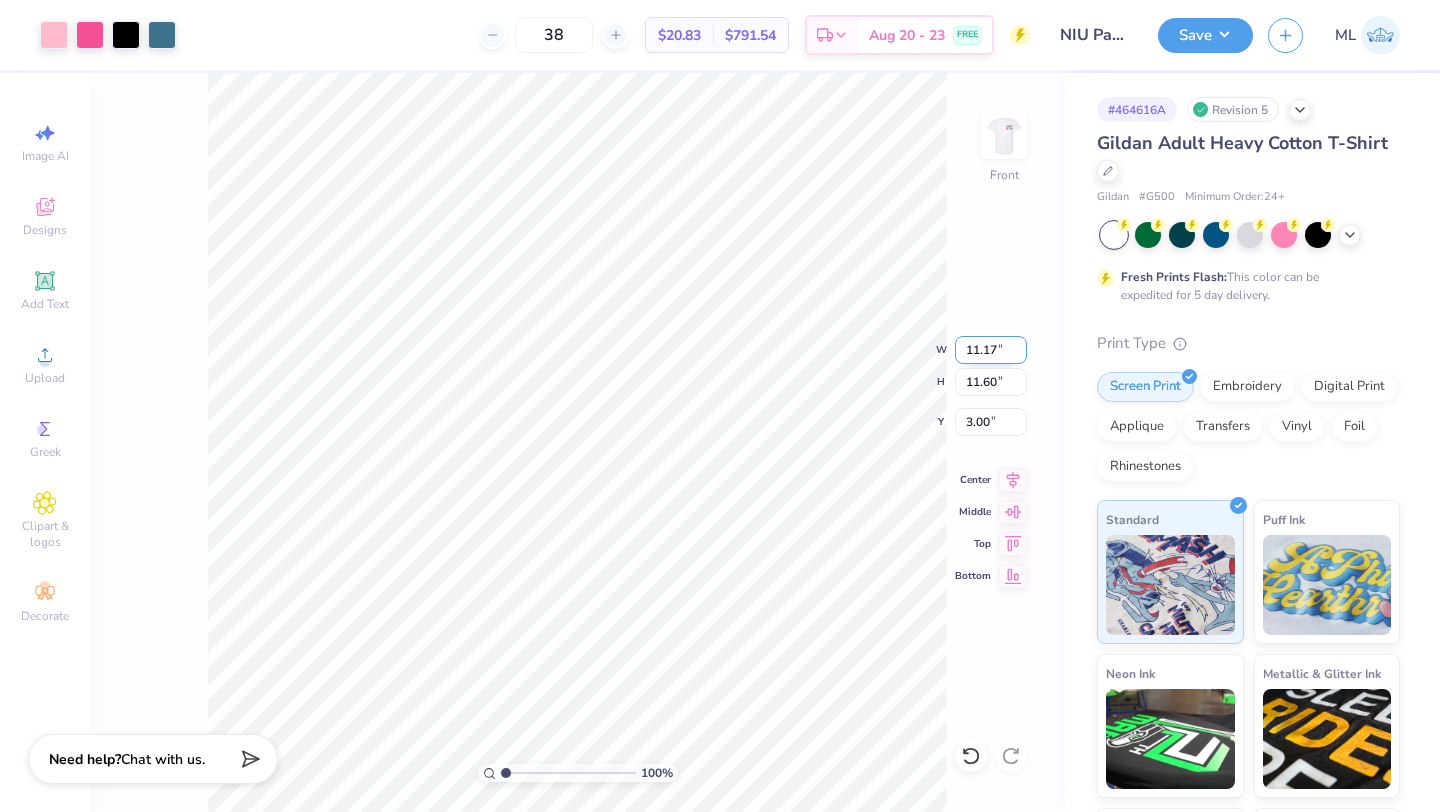 click on "11.17" at bounding box center (991, 350) 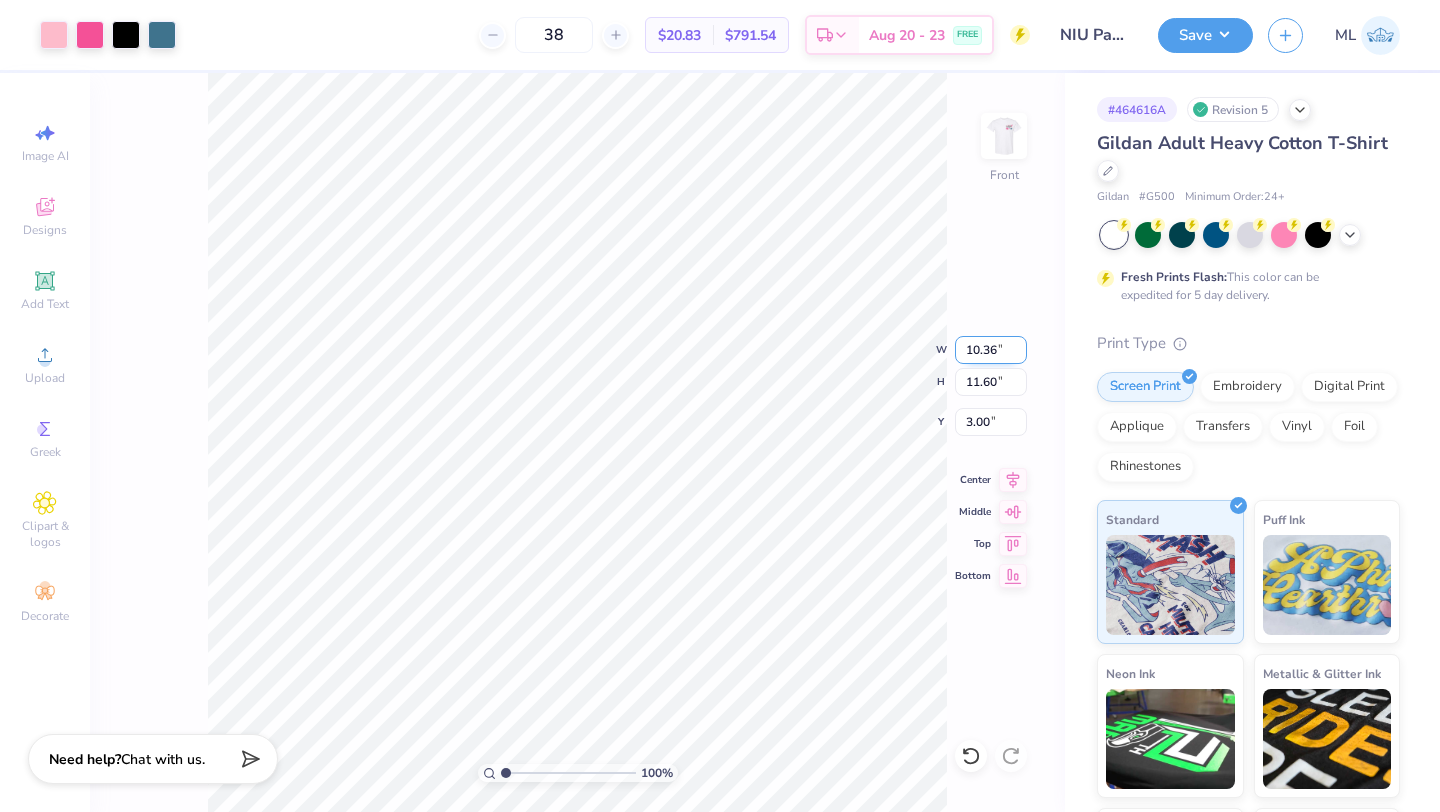 type on "10.36" 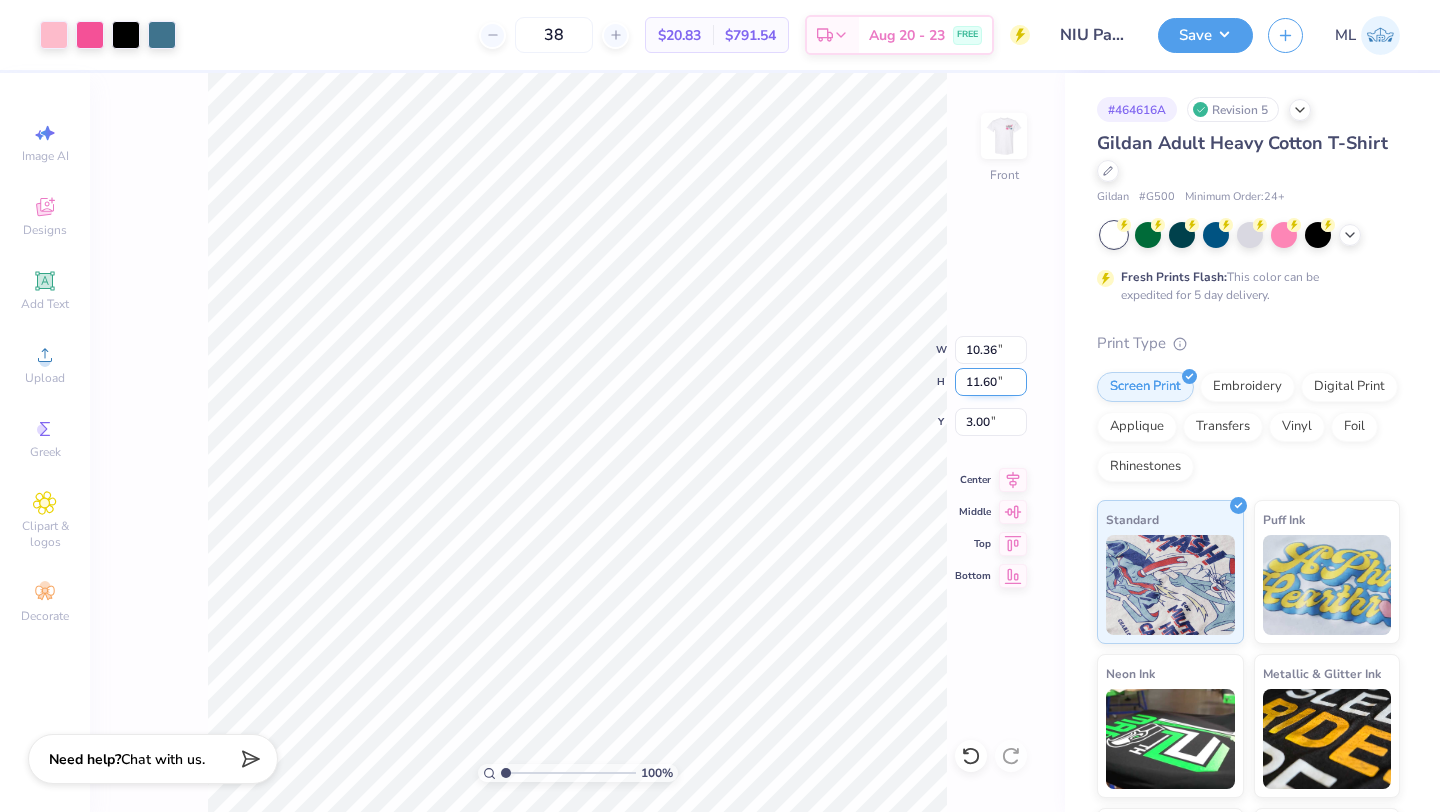 click on "11.60" at bounding box center [991, 382] 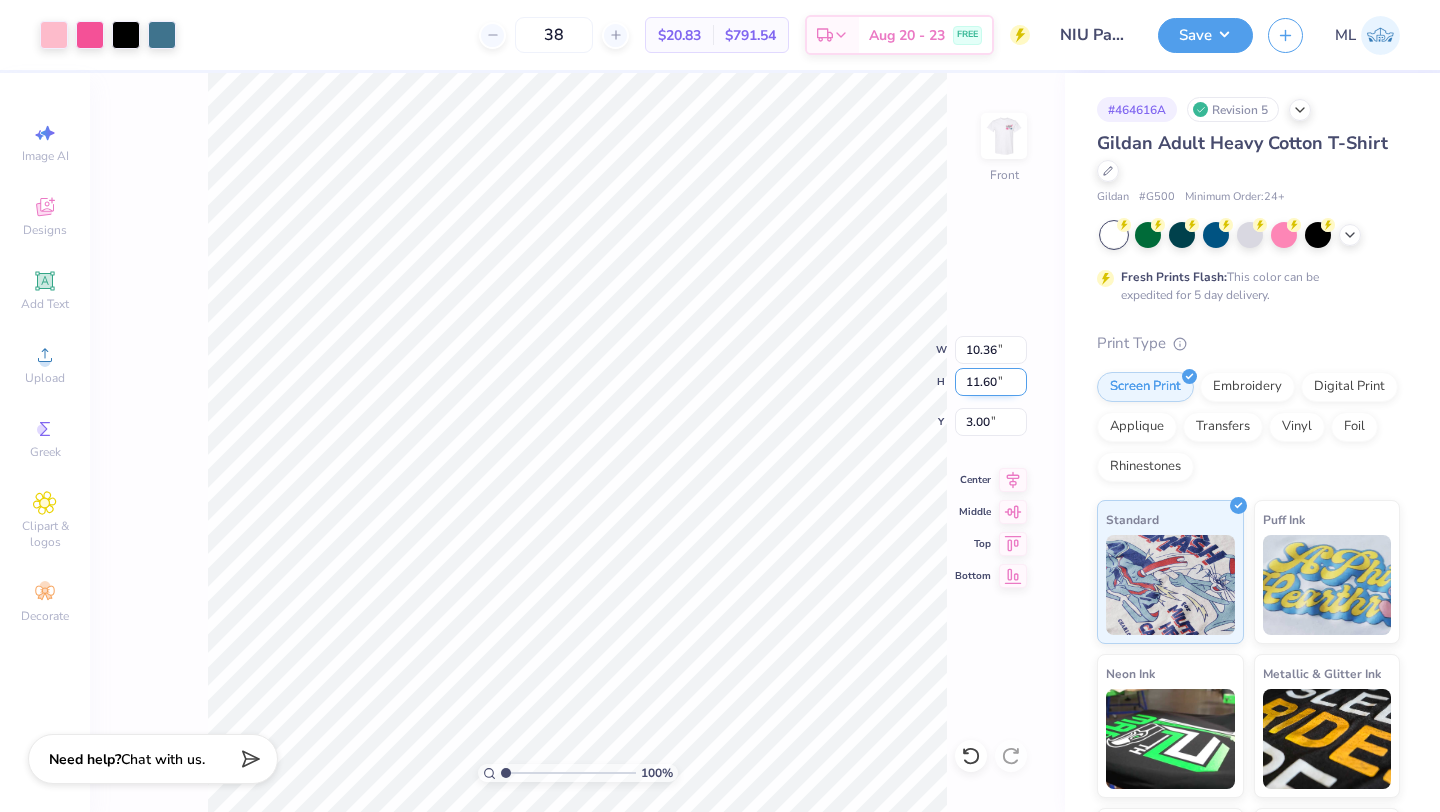 type on "10.77" 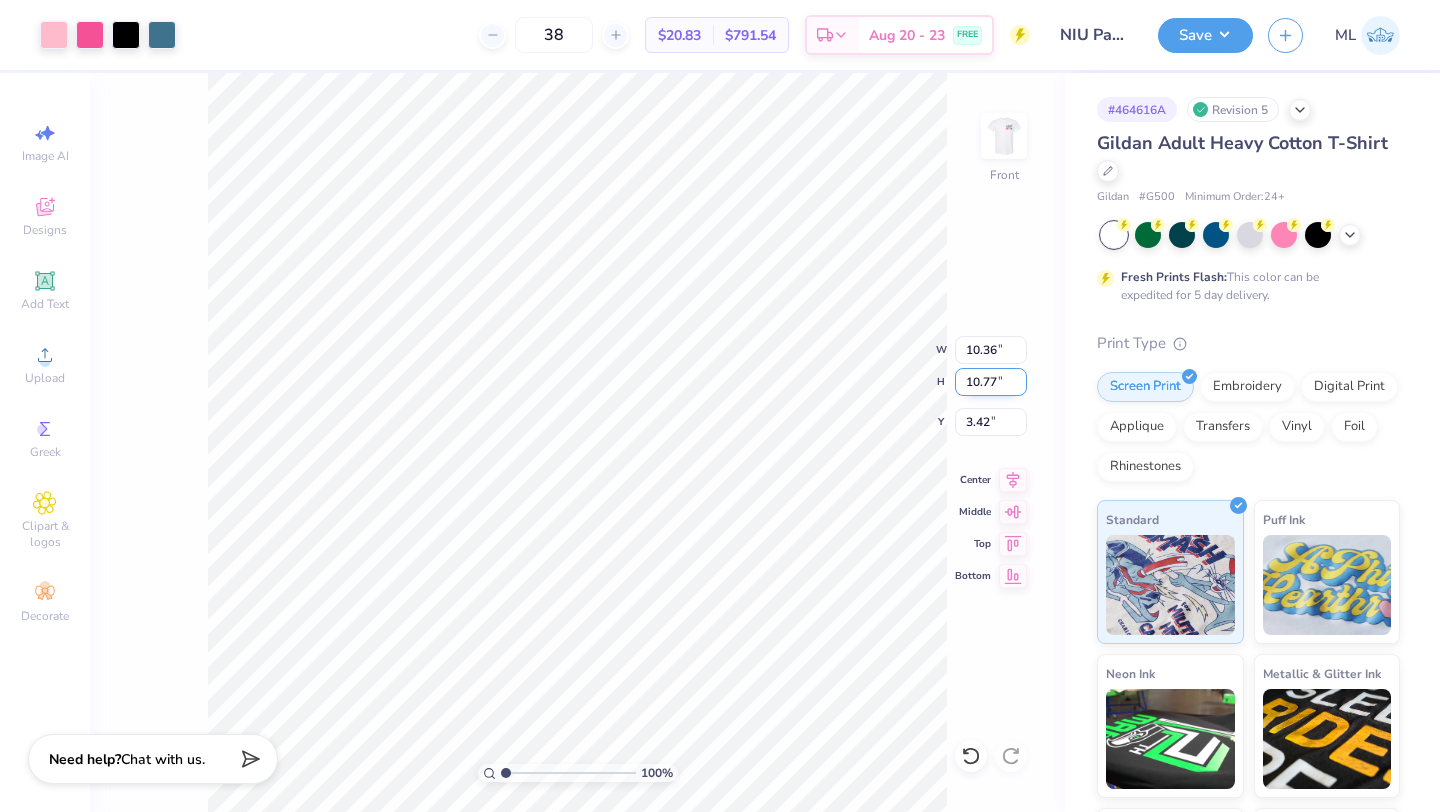 click on "10.77" at bounding box center (991, 382) 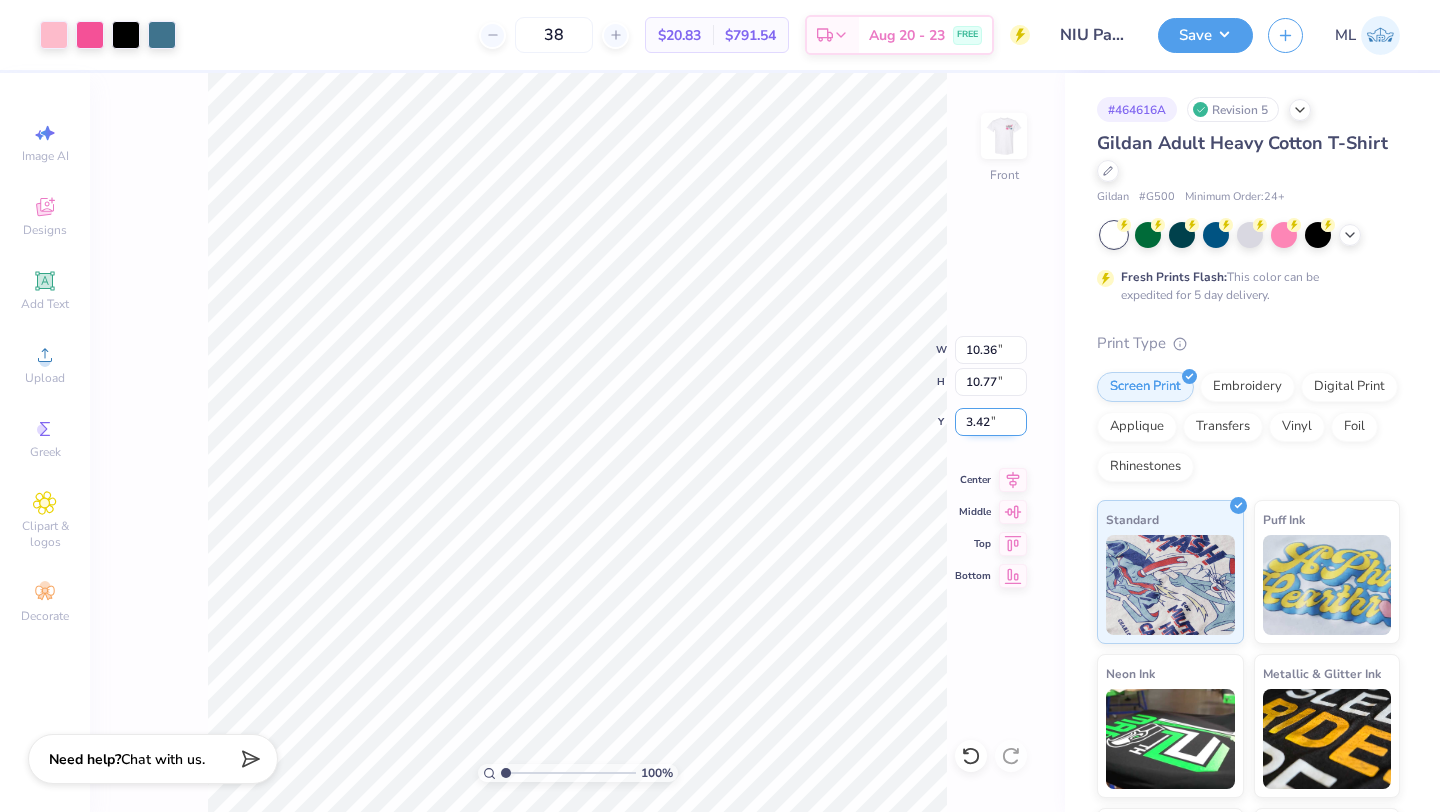 drag, startPoint x: 993, startPoint y: 425, endPoint x: 965, endPoint y: 426, distance: 28.01785 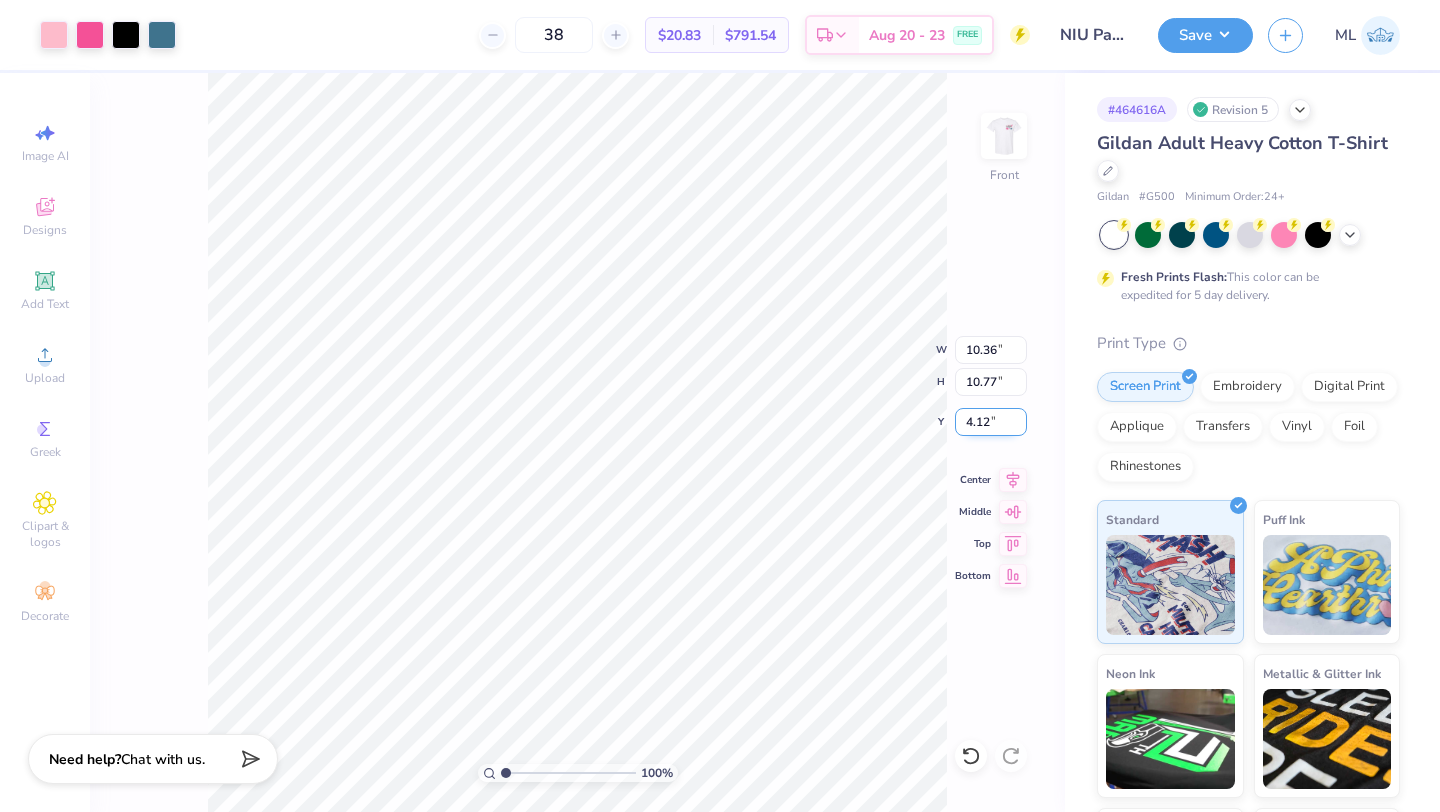 type on "4.12" 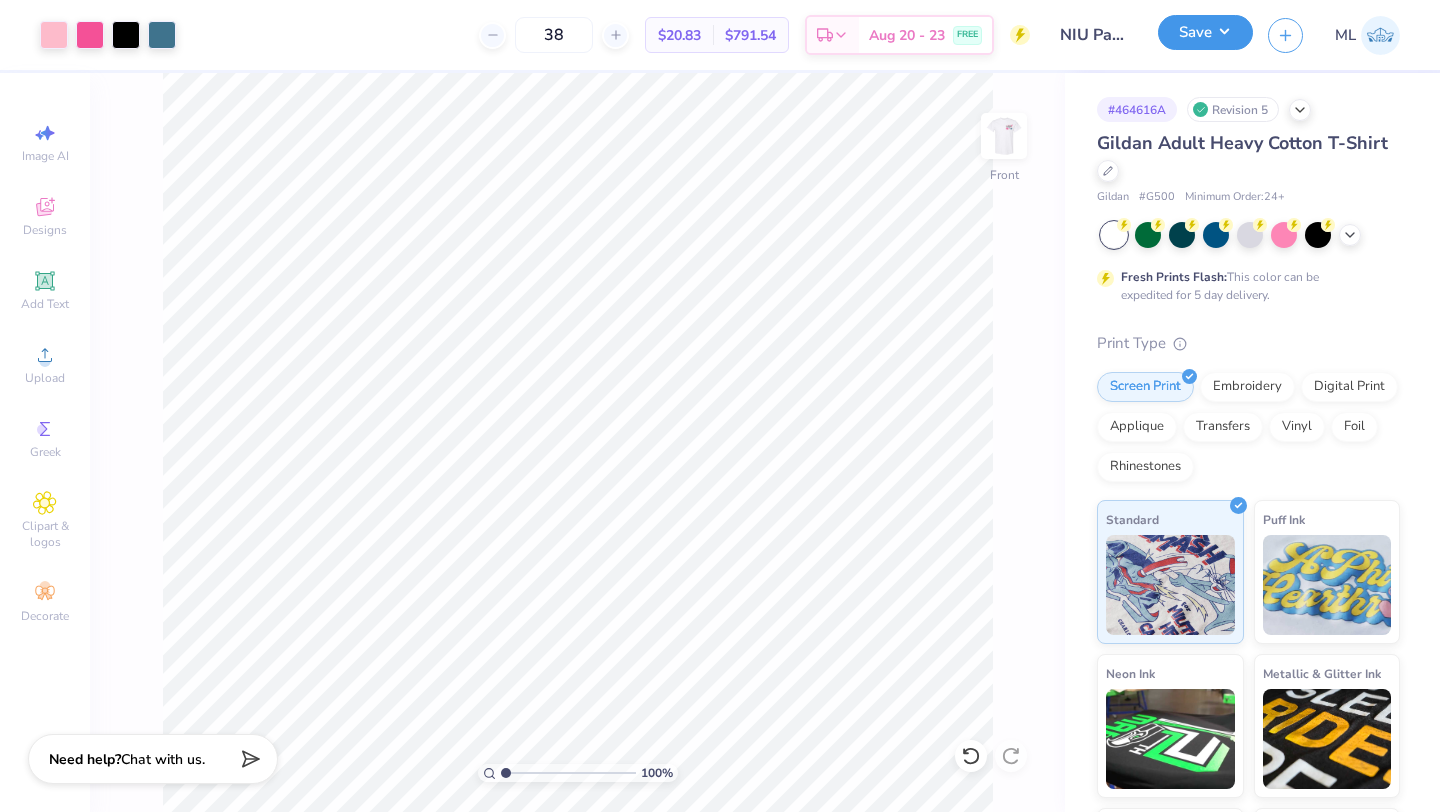 click on "Save" at bounding box center (1205, 32) 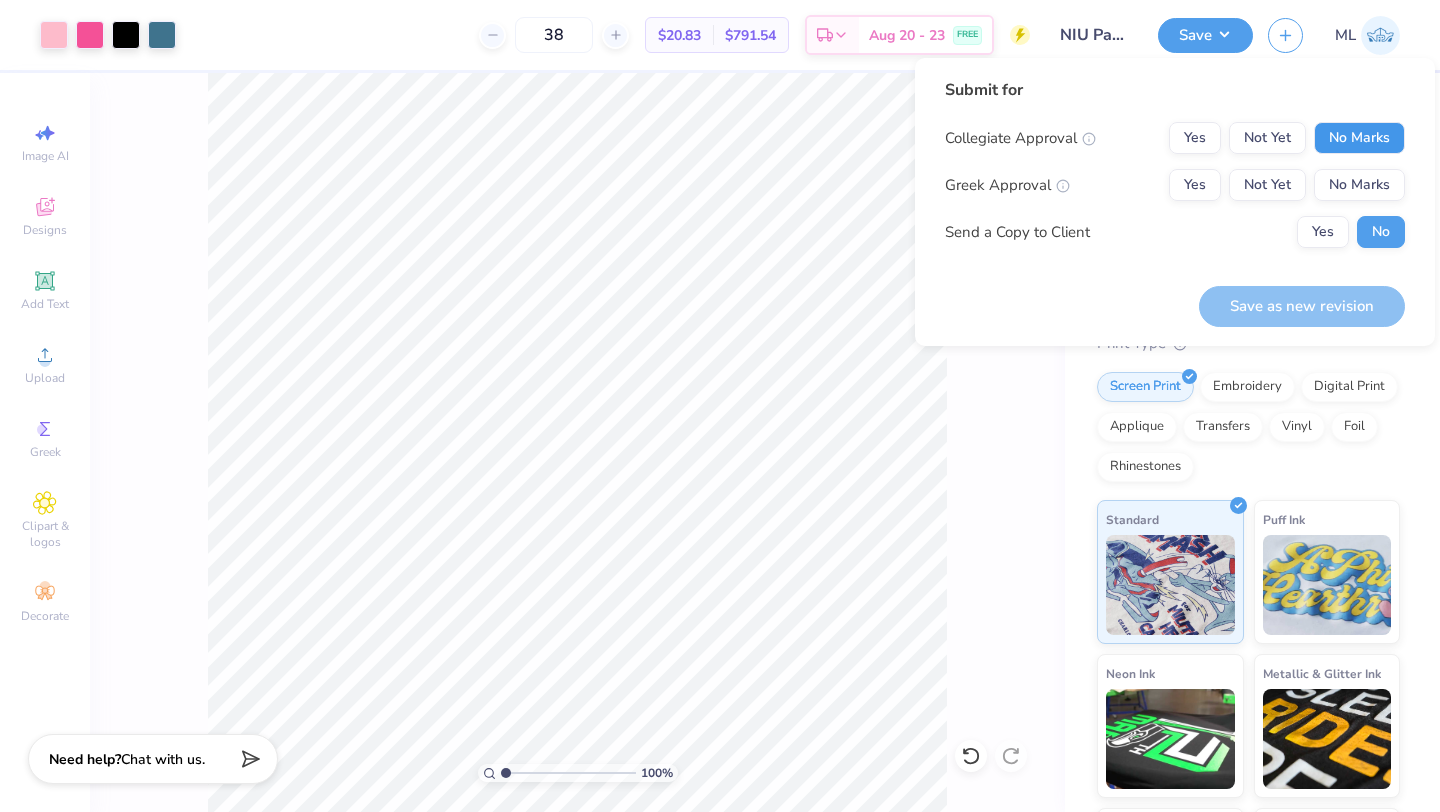 click on "No Marks" at bounding box center (1359, 138) 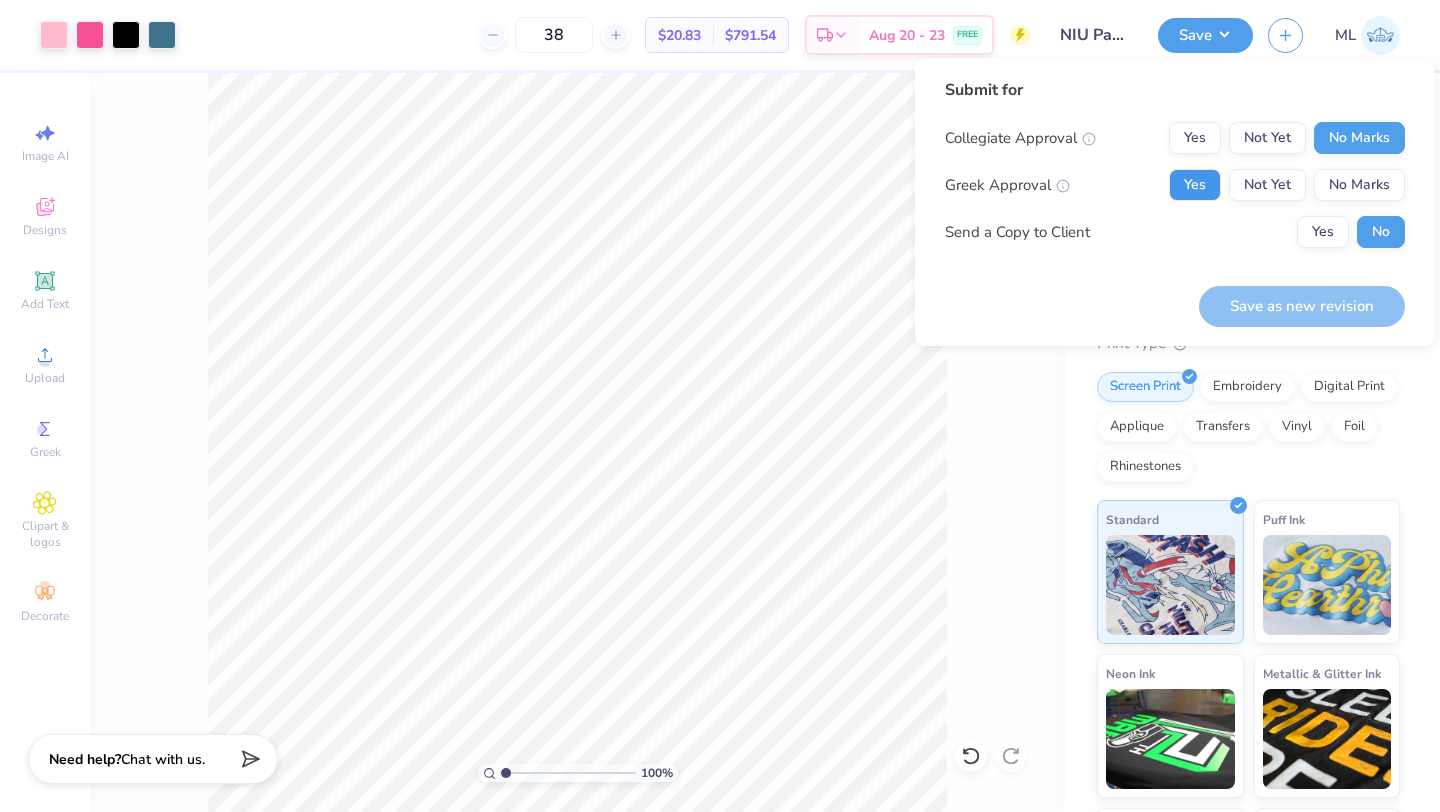 click on "Yes" at bounding box center [1195, 185] 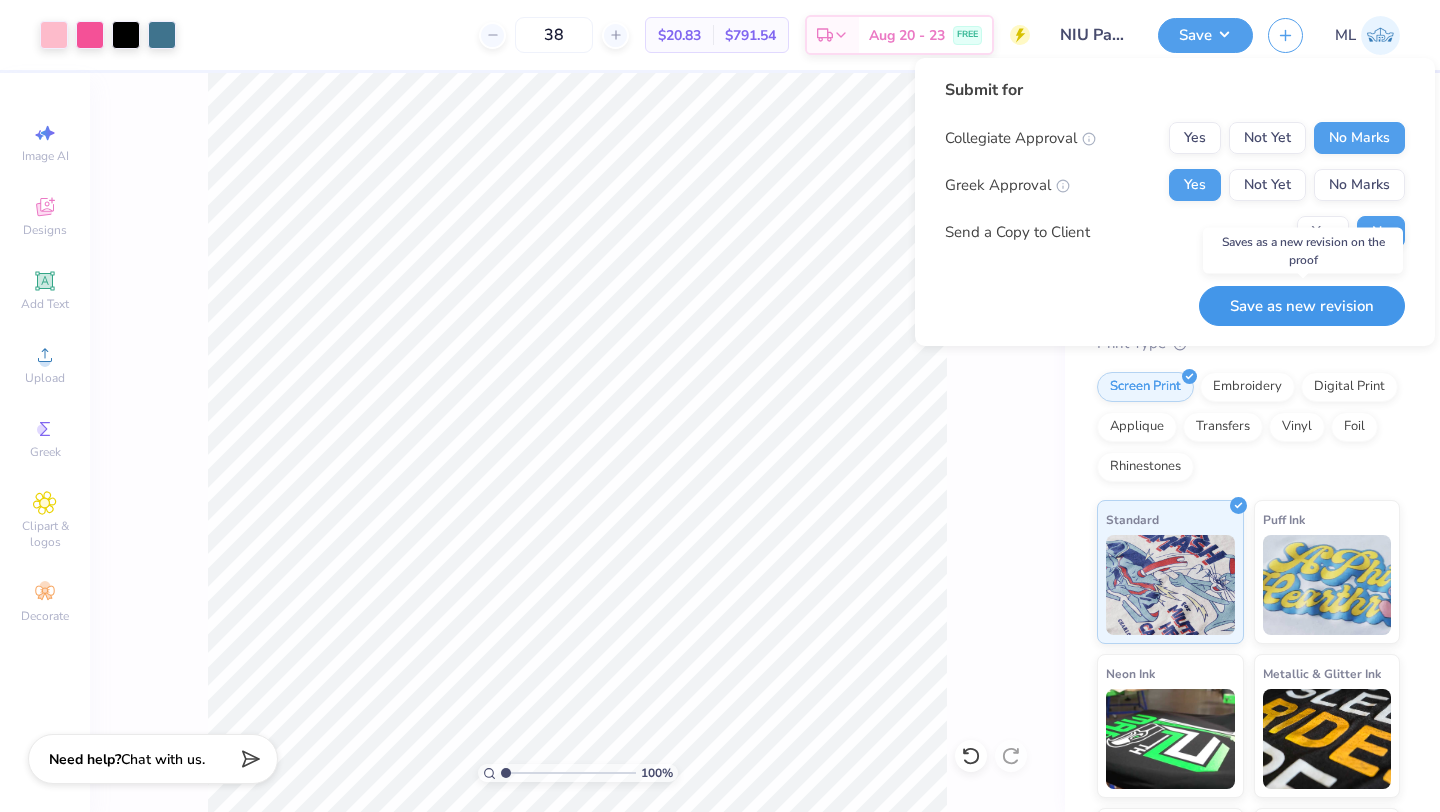 click on "Save as new revision" at bounding box center (1302, 306) 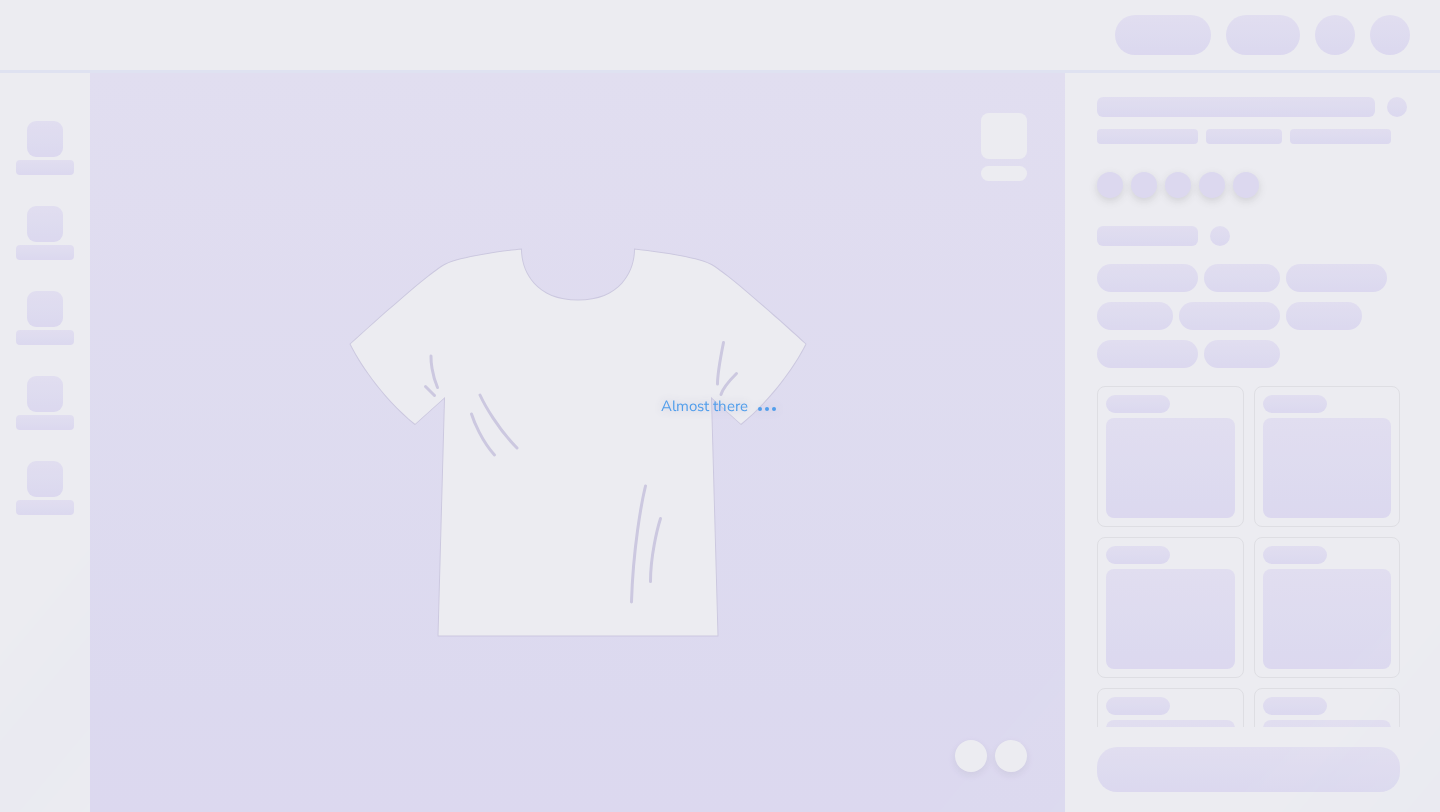 scroll, scrollTop: 0, scrollLeft: 0, axis: both 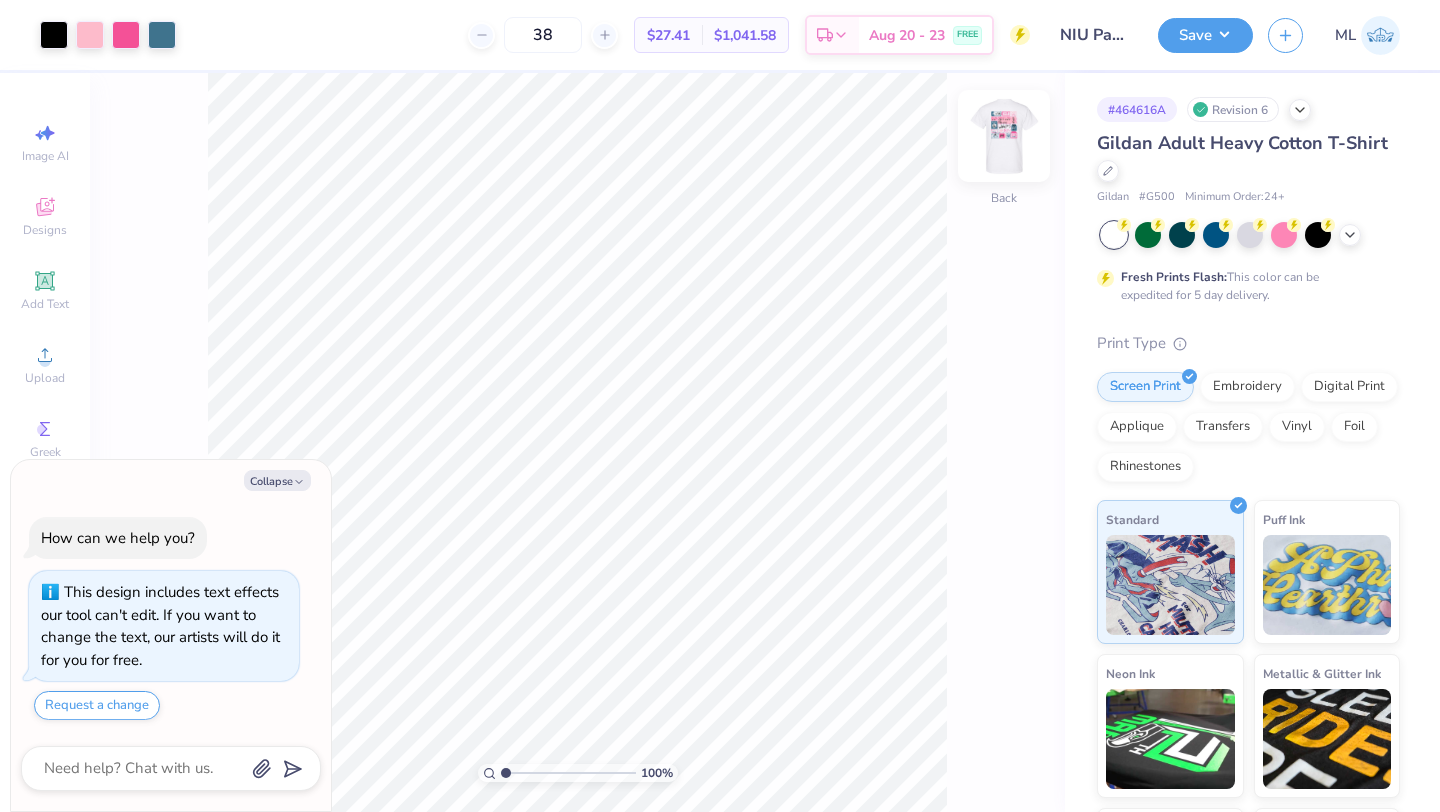 click at bounding box center (1004, 136) 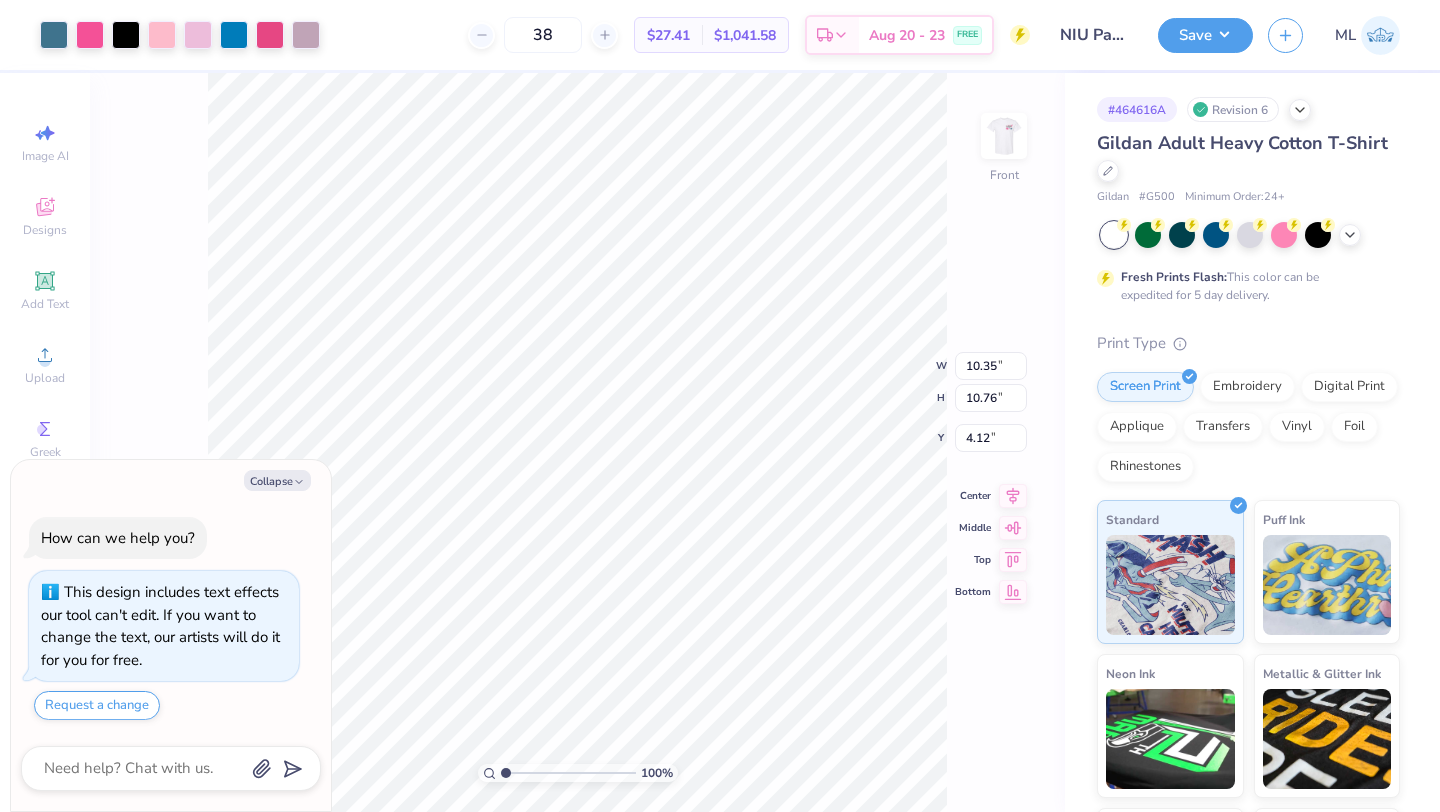 type on "x" 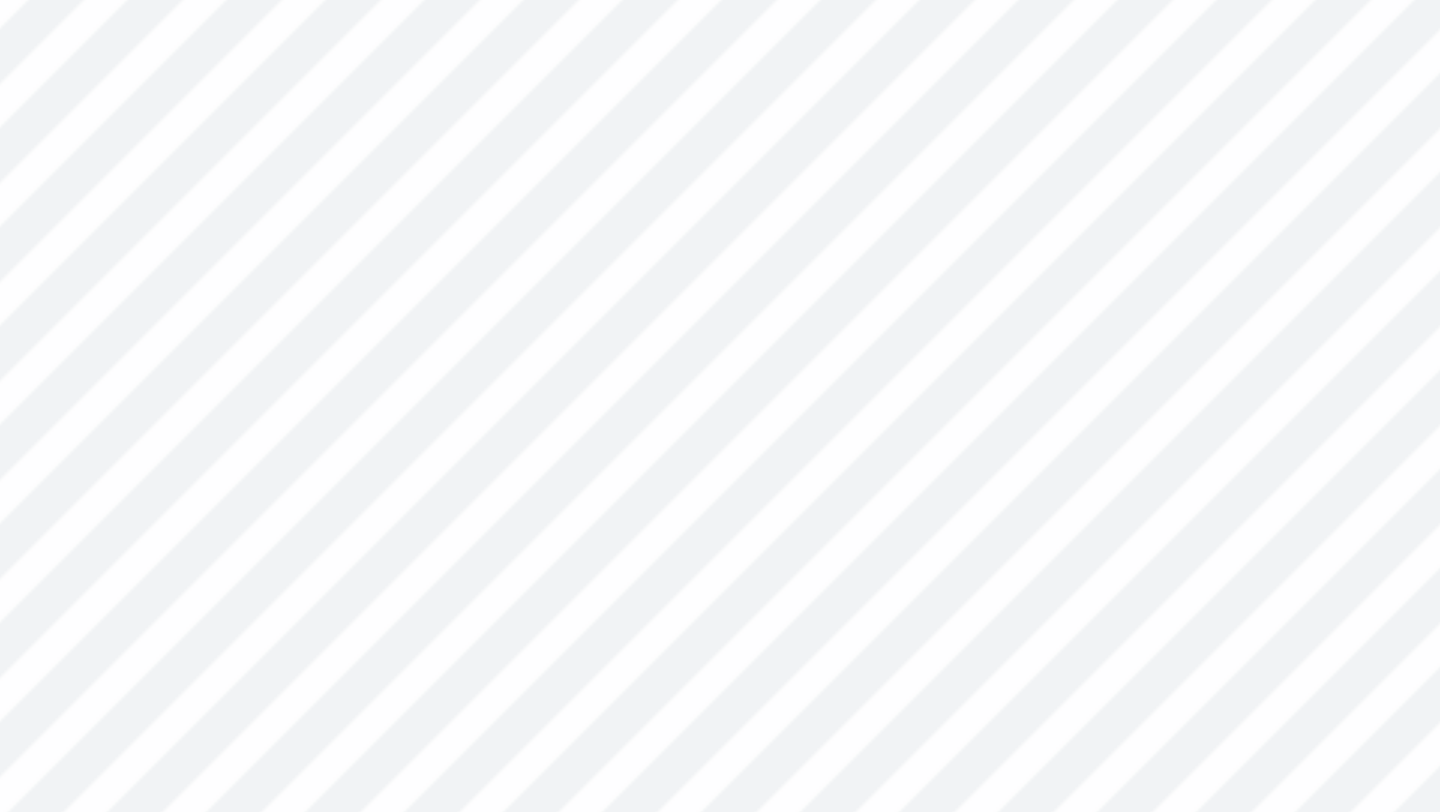 type on "x" 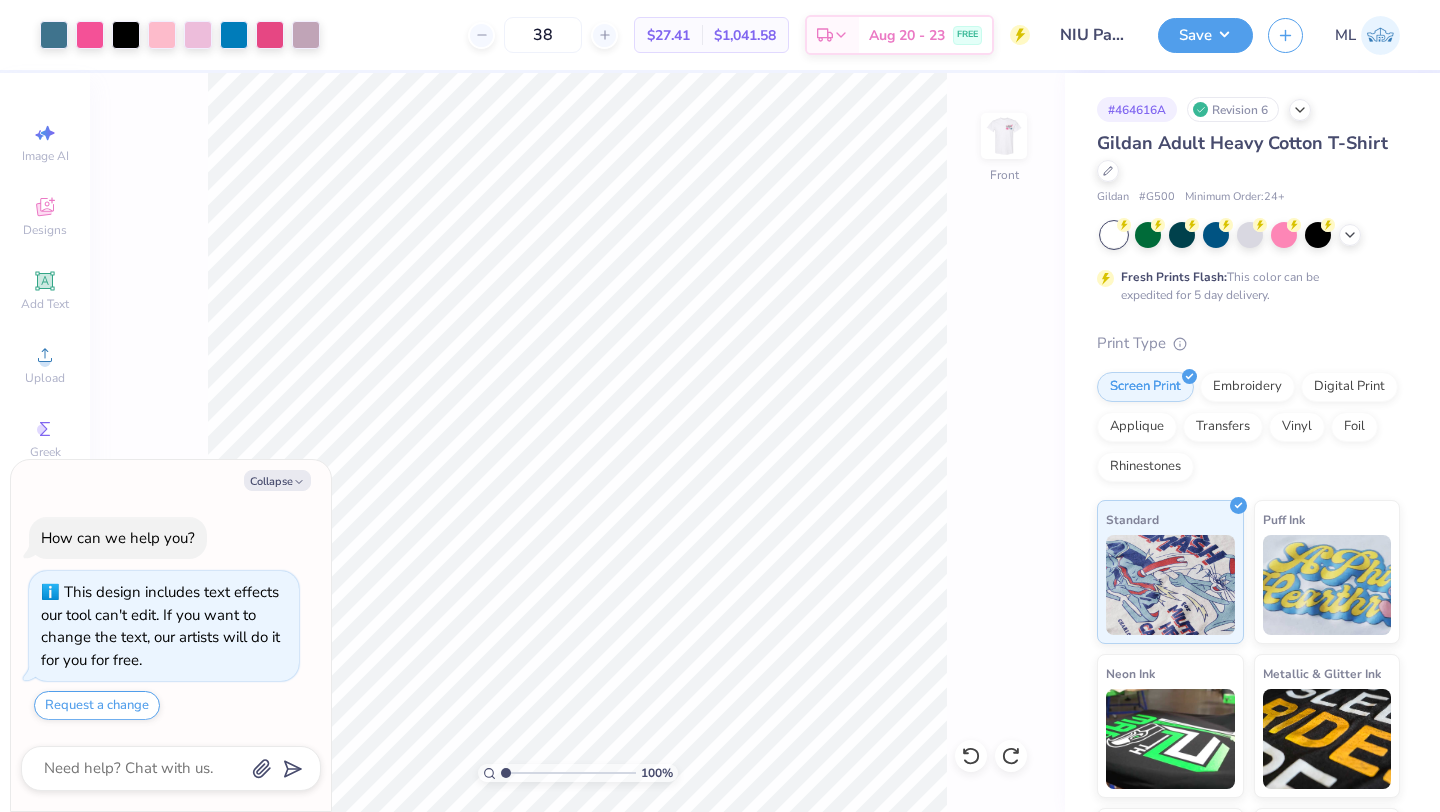 click on "Revision 6" at bounding box center (1233, 109) 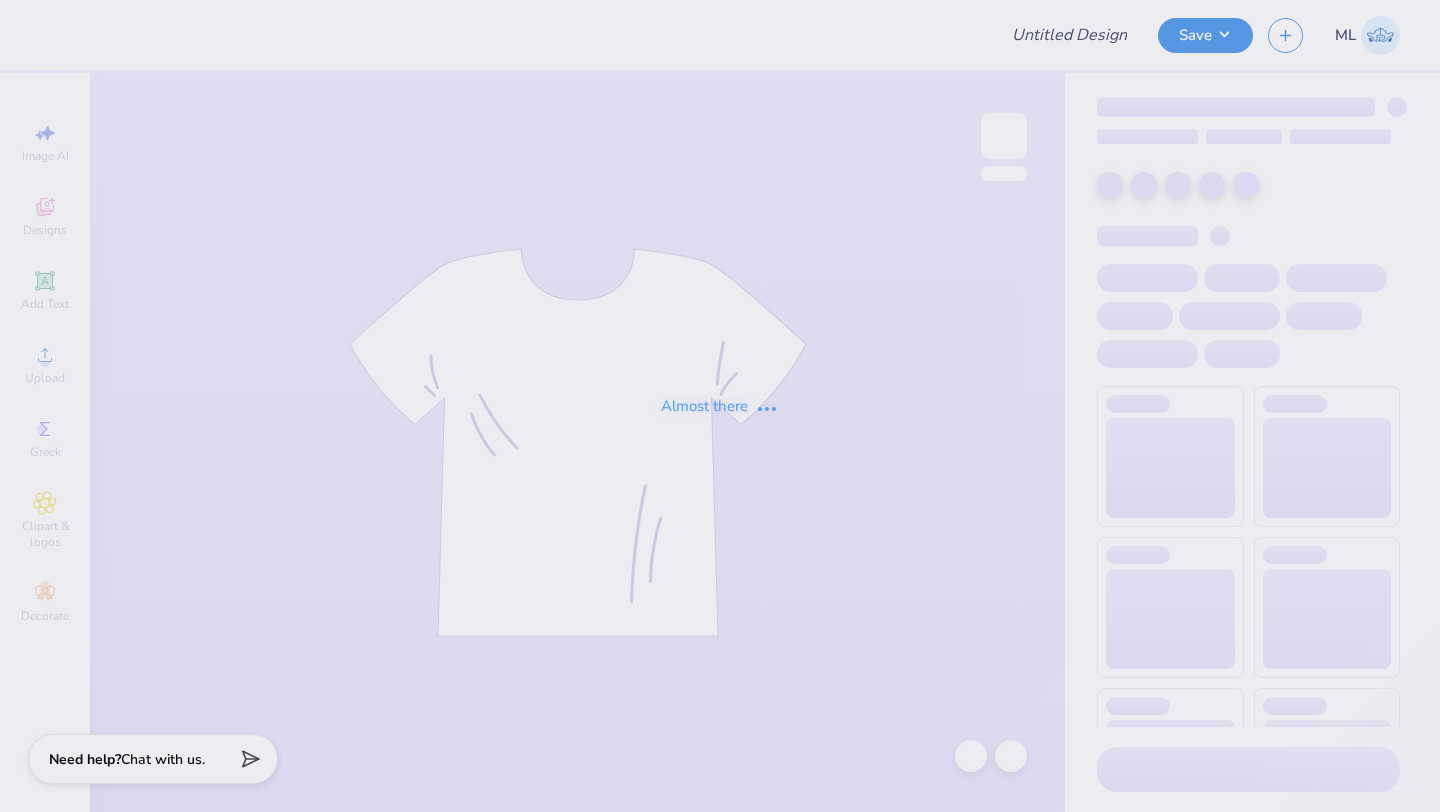 type on "Football Game" 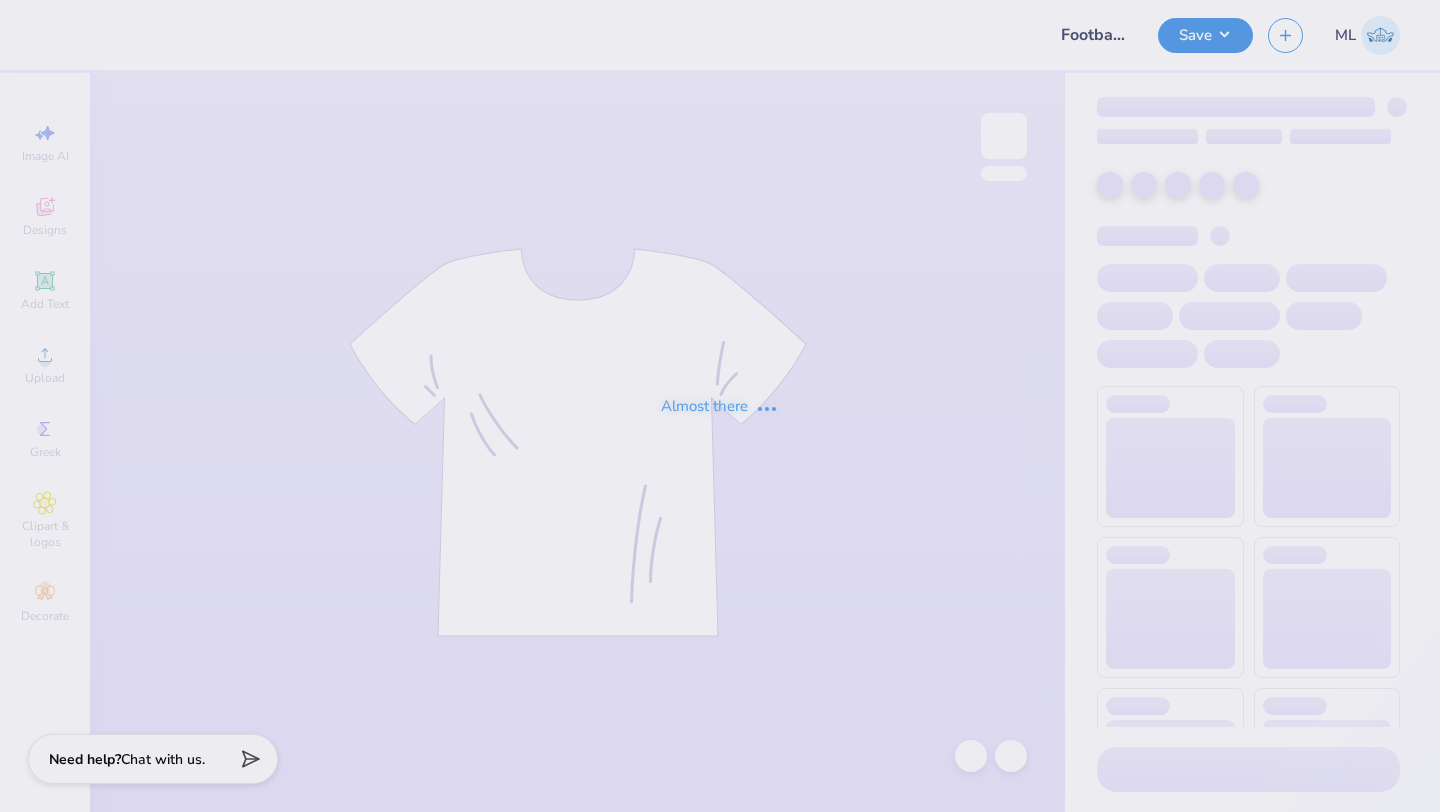 scroll, scrollTop: 0, scrollLeft: 0, axis: both 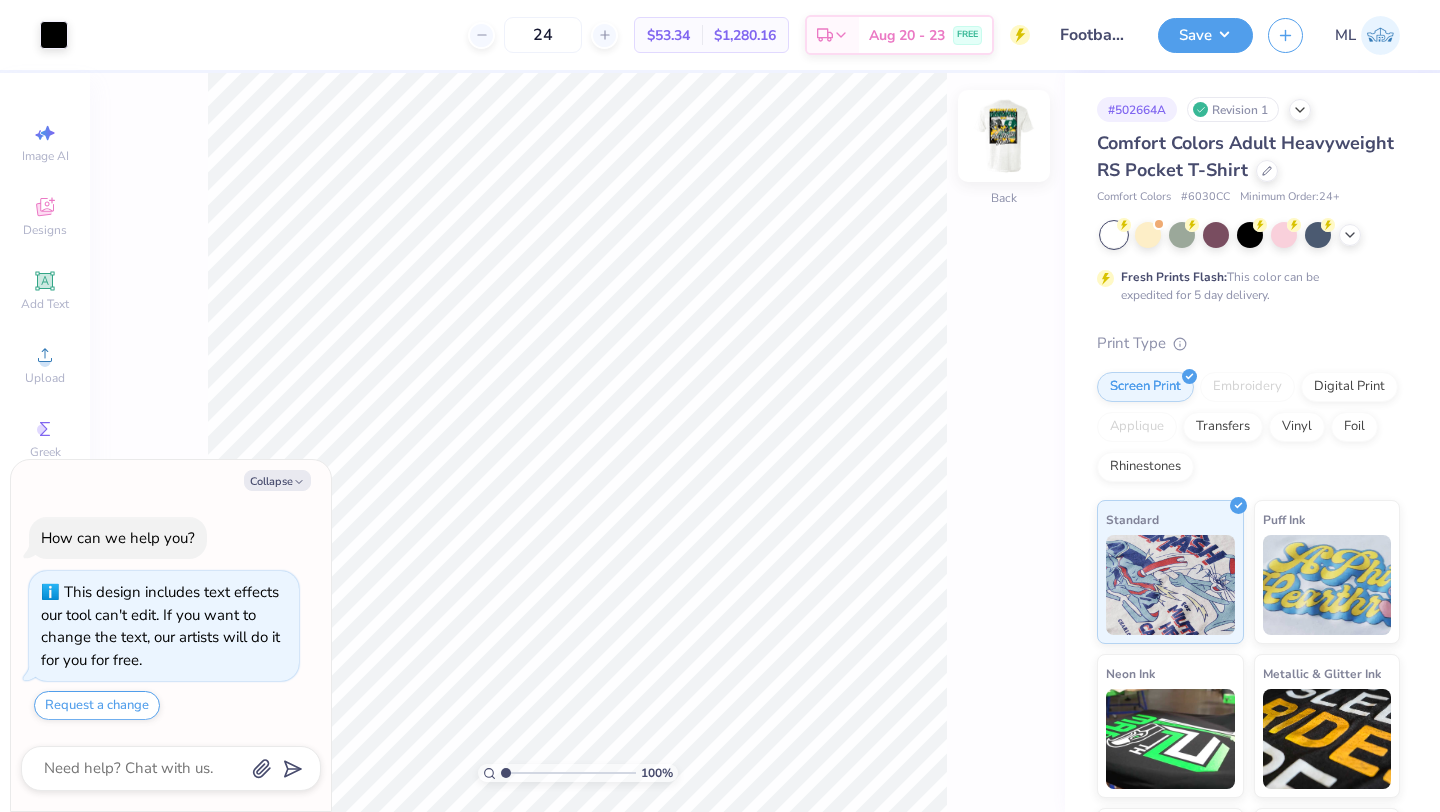click at bounding box center (1004, 136) 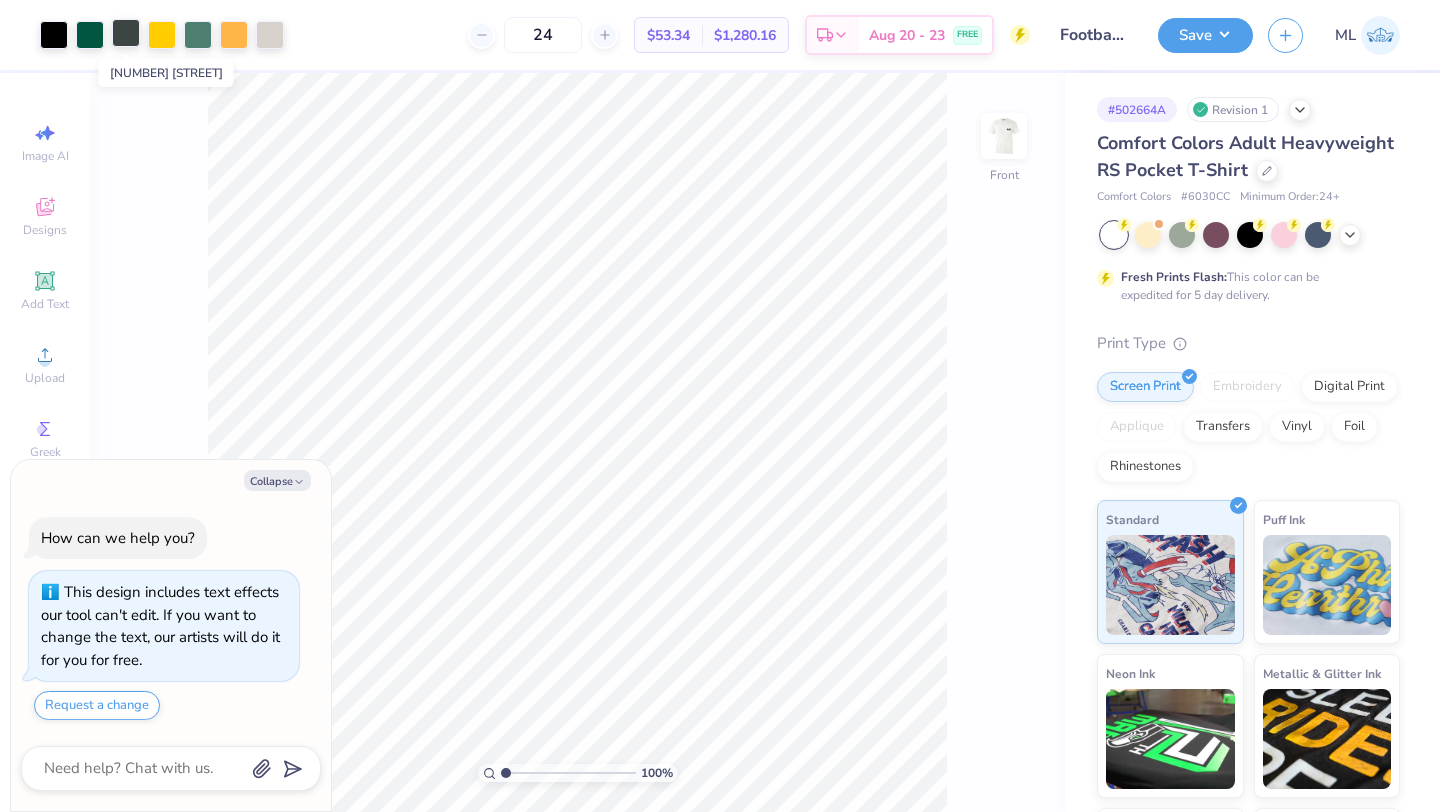 click at bounding box center [126, 33] 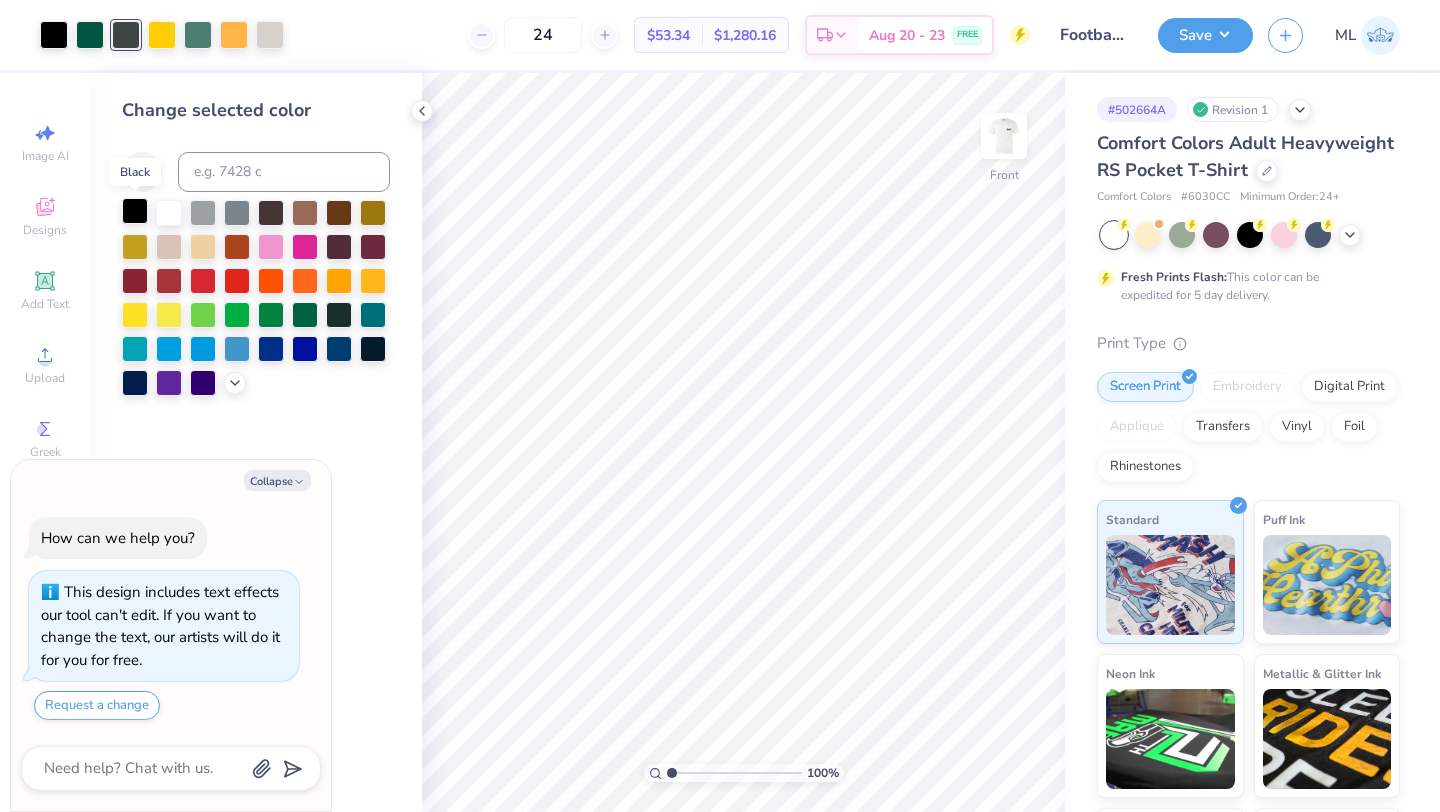 click at bounding box center [135, 211] 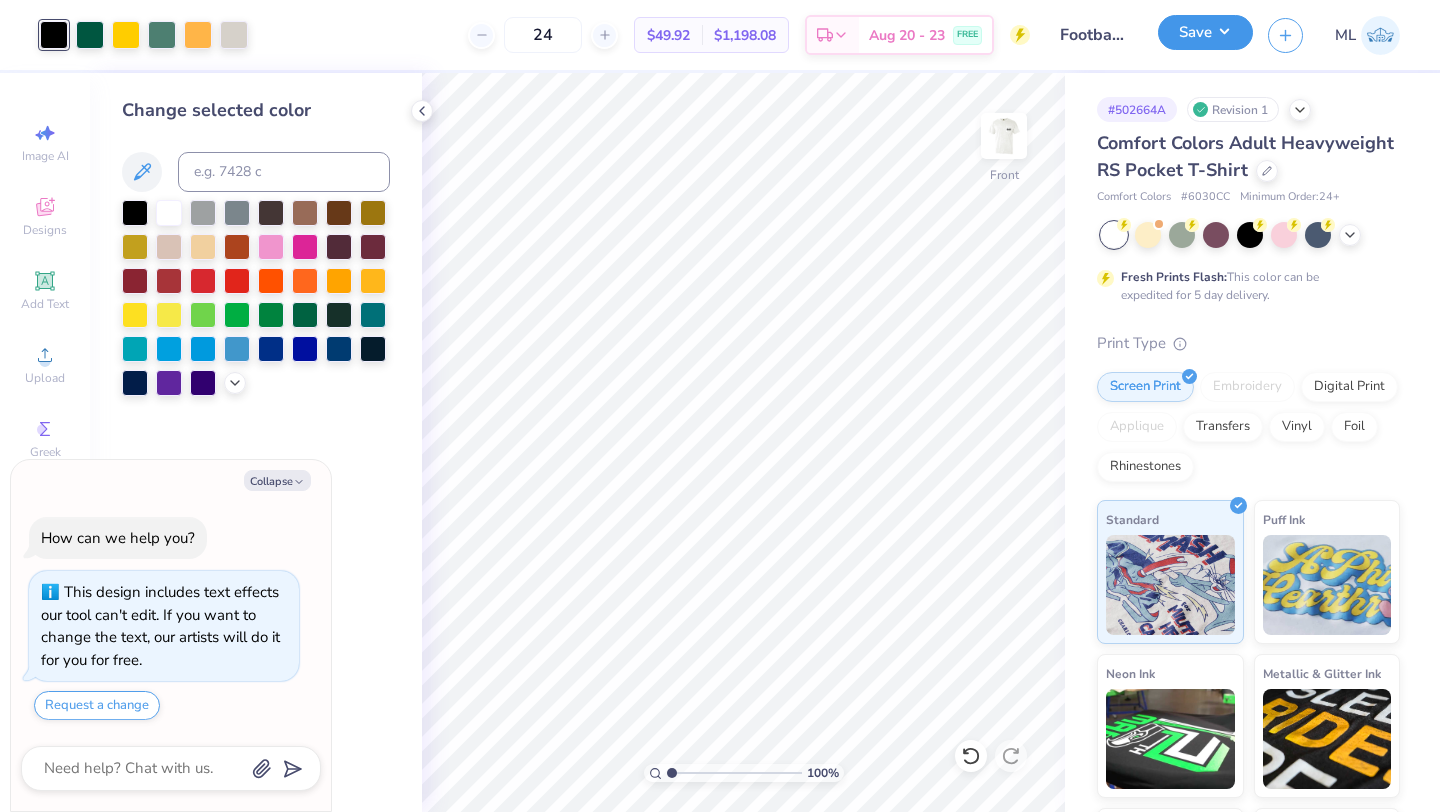click on "Save" at bounding box center (1205, 32) 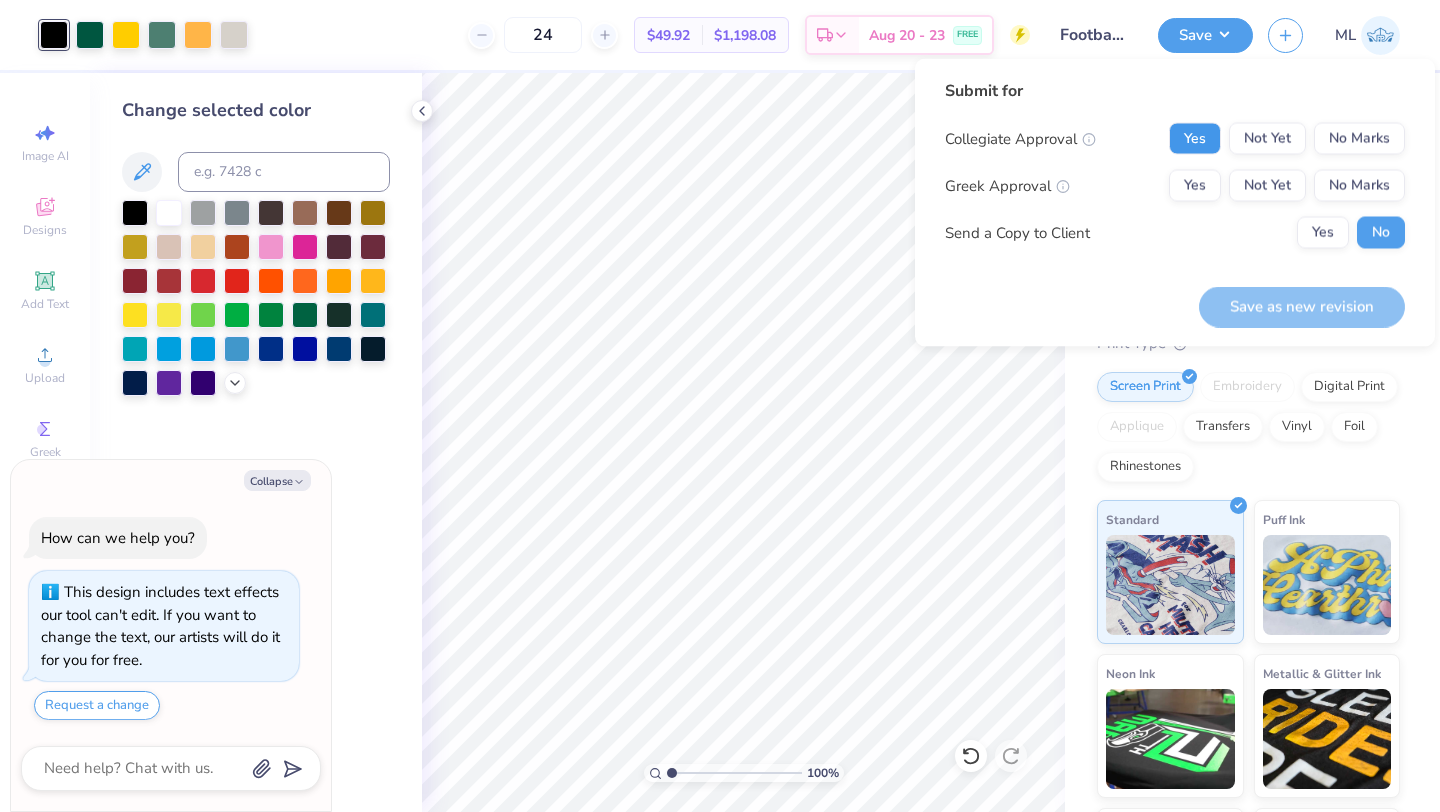 click on "Yes" at bounding box center (1195, 139) 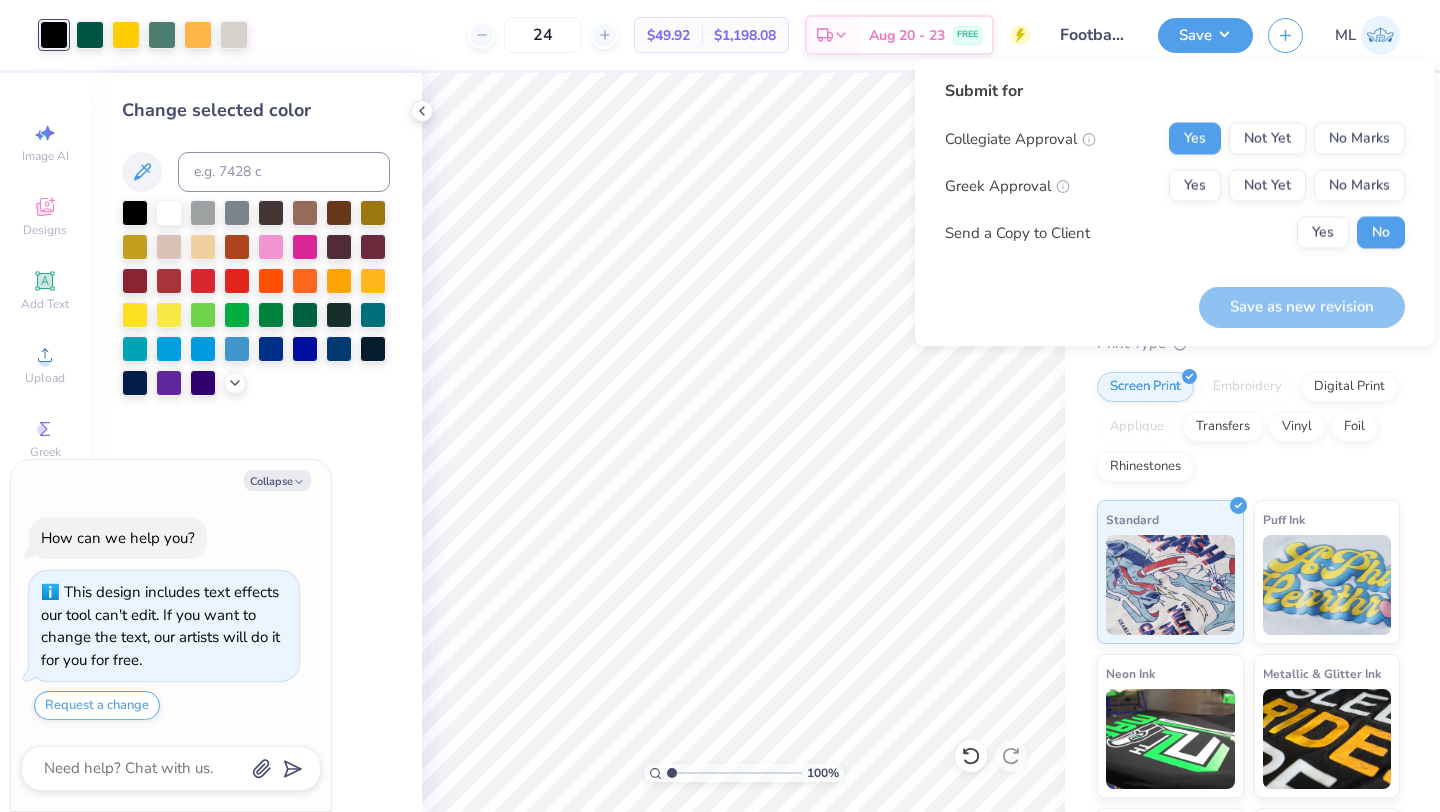 click on "Collegiate Approval Yes Not Yet No Marks Greek Approval Yes Not Yet No Marks Send a Copy to Client Yes No" at bounding box center (1175, 186) 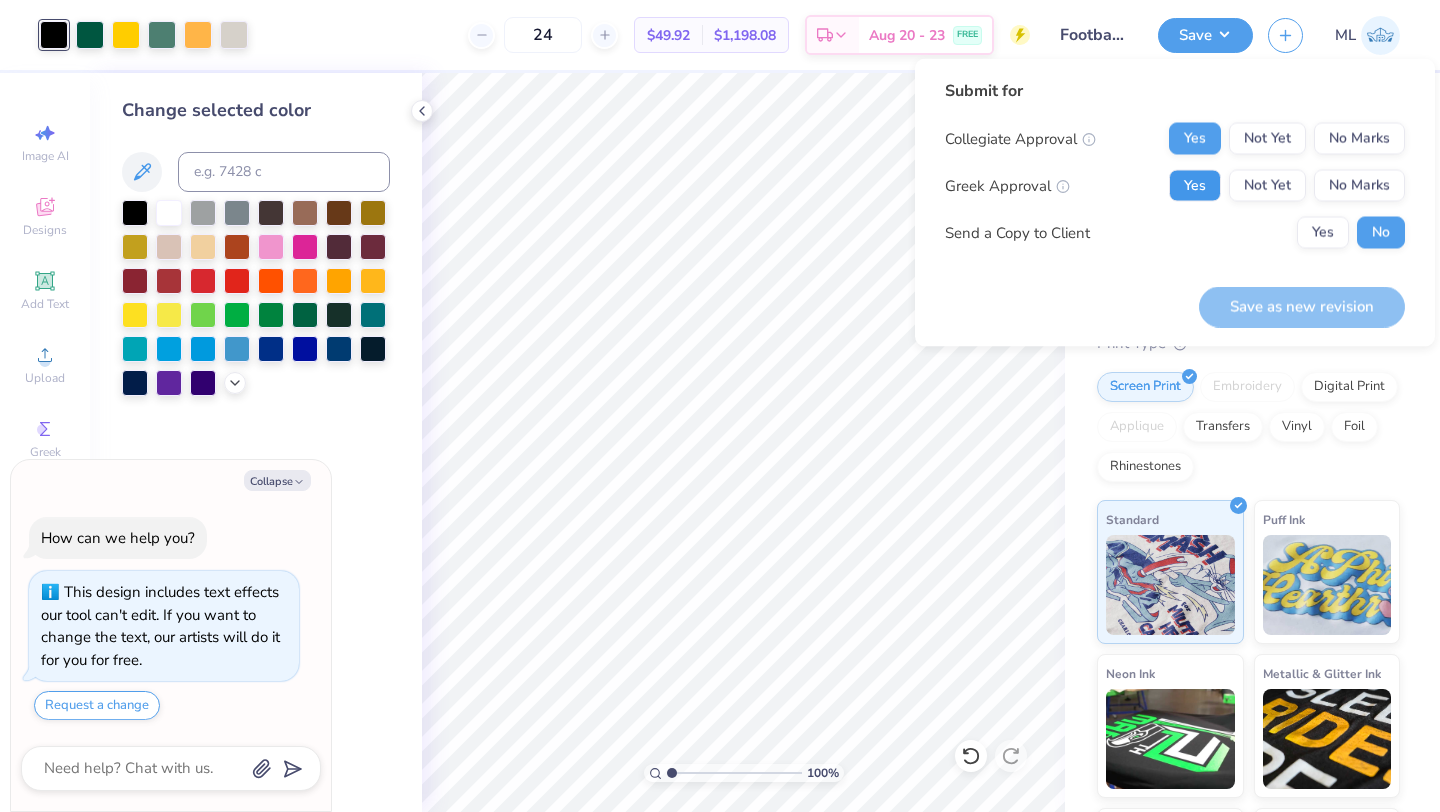 click on "Yes" at bounding box center (1195, 186) 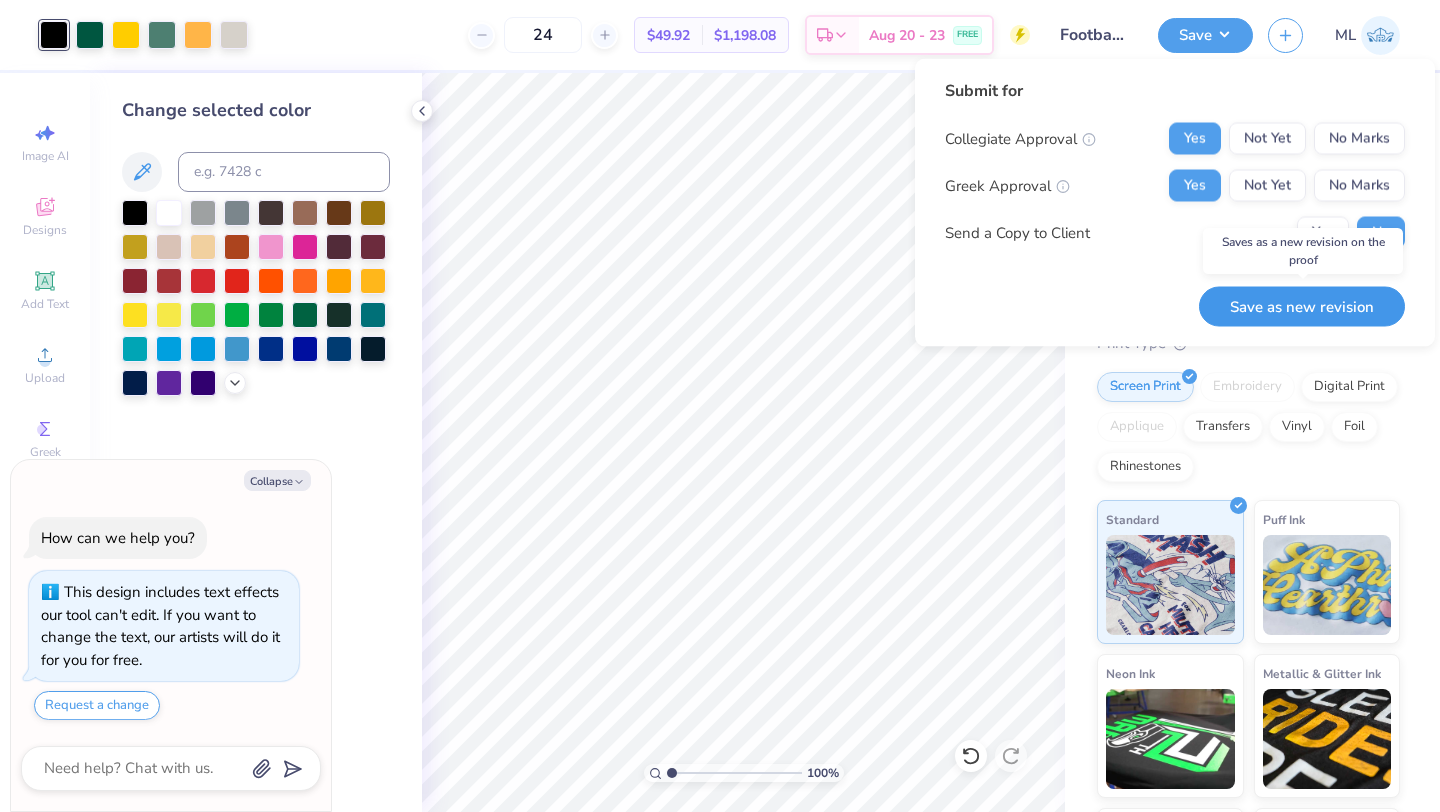 click on "Save as new revision" at bounding box center (1302, 306) 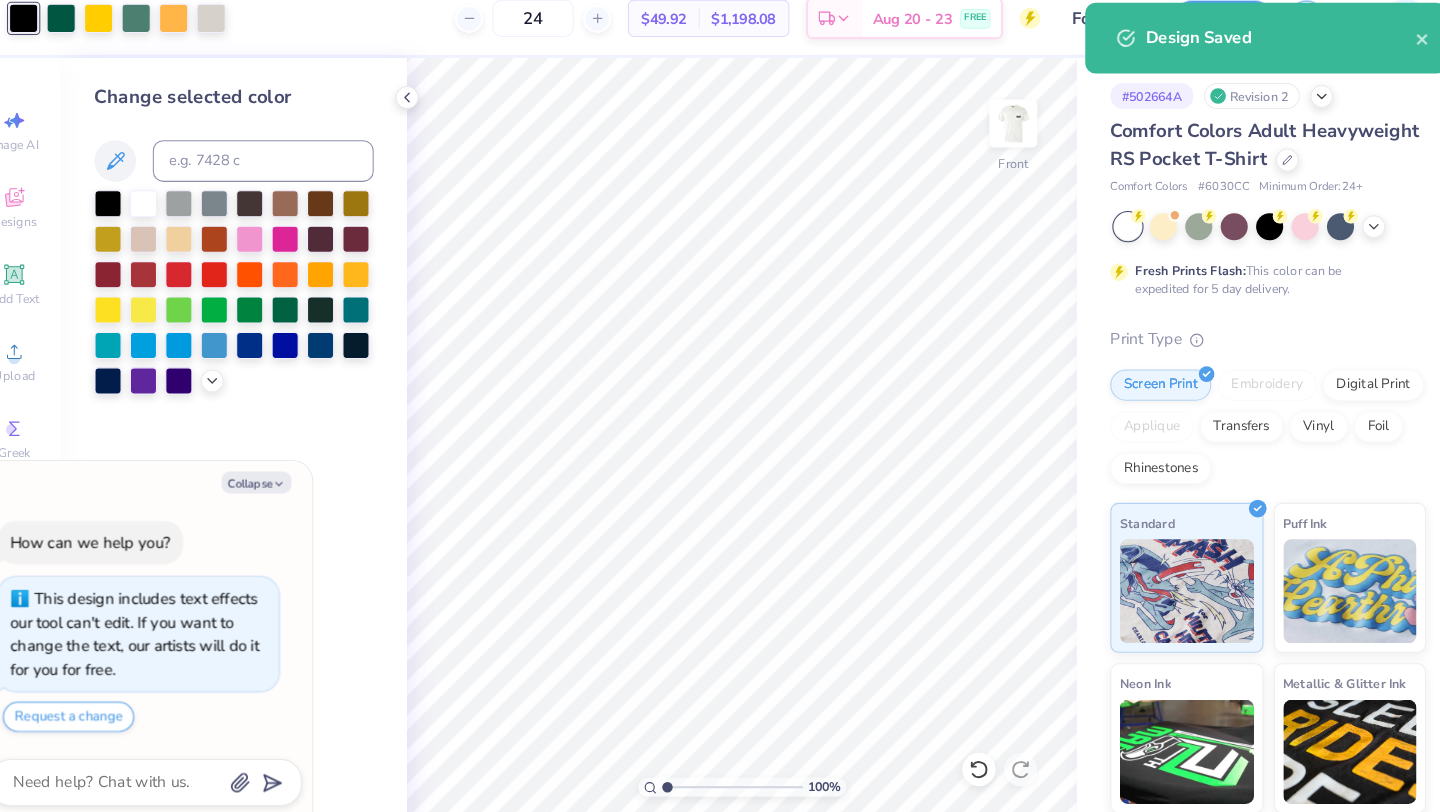 type on "x" 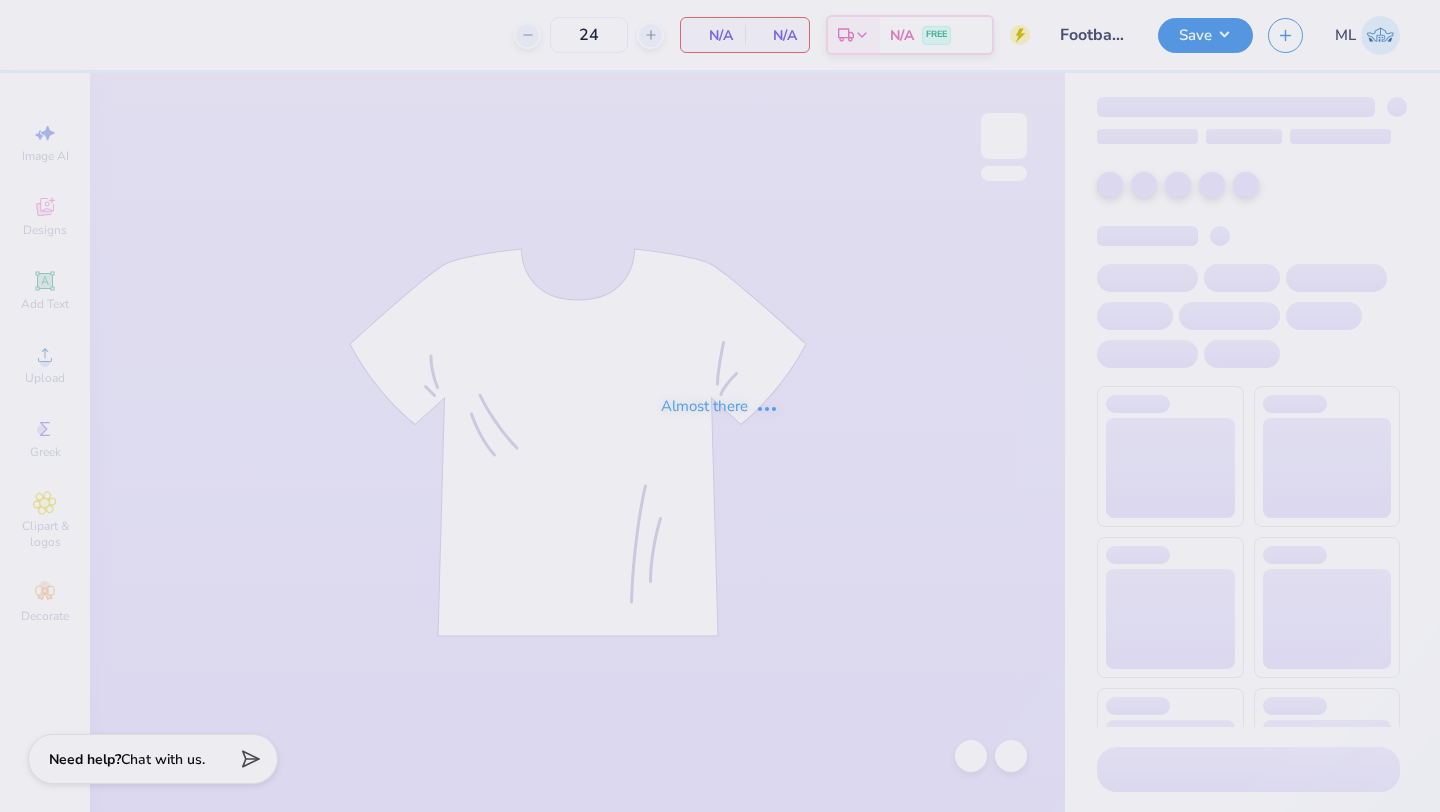 scroll, scrollTop: 0, scrollLeft: 0, axis: both 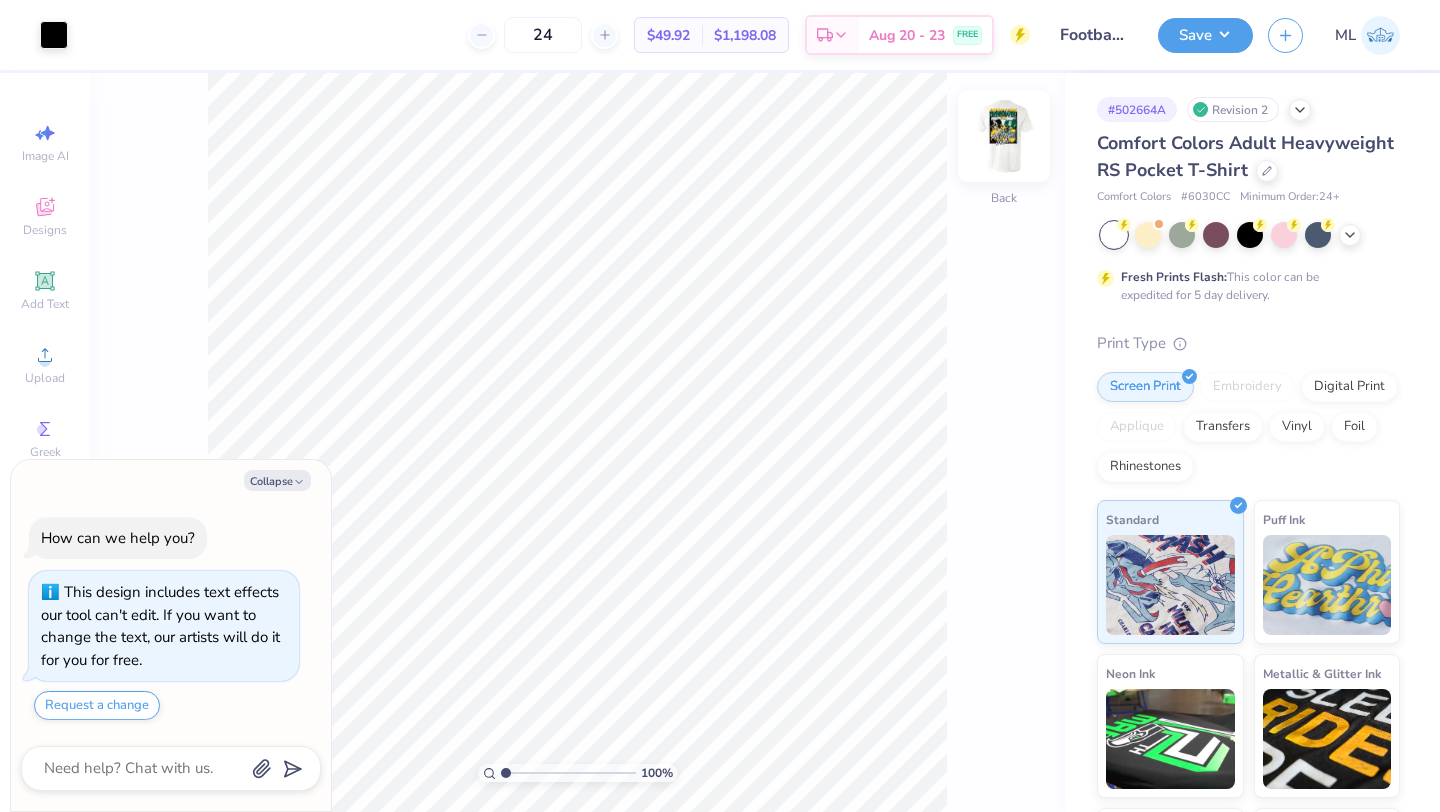 click at bounding box center [1004, 136] 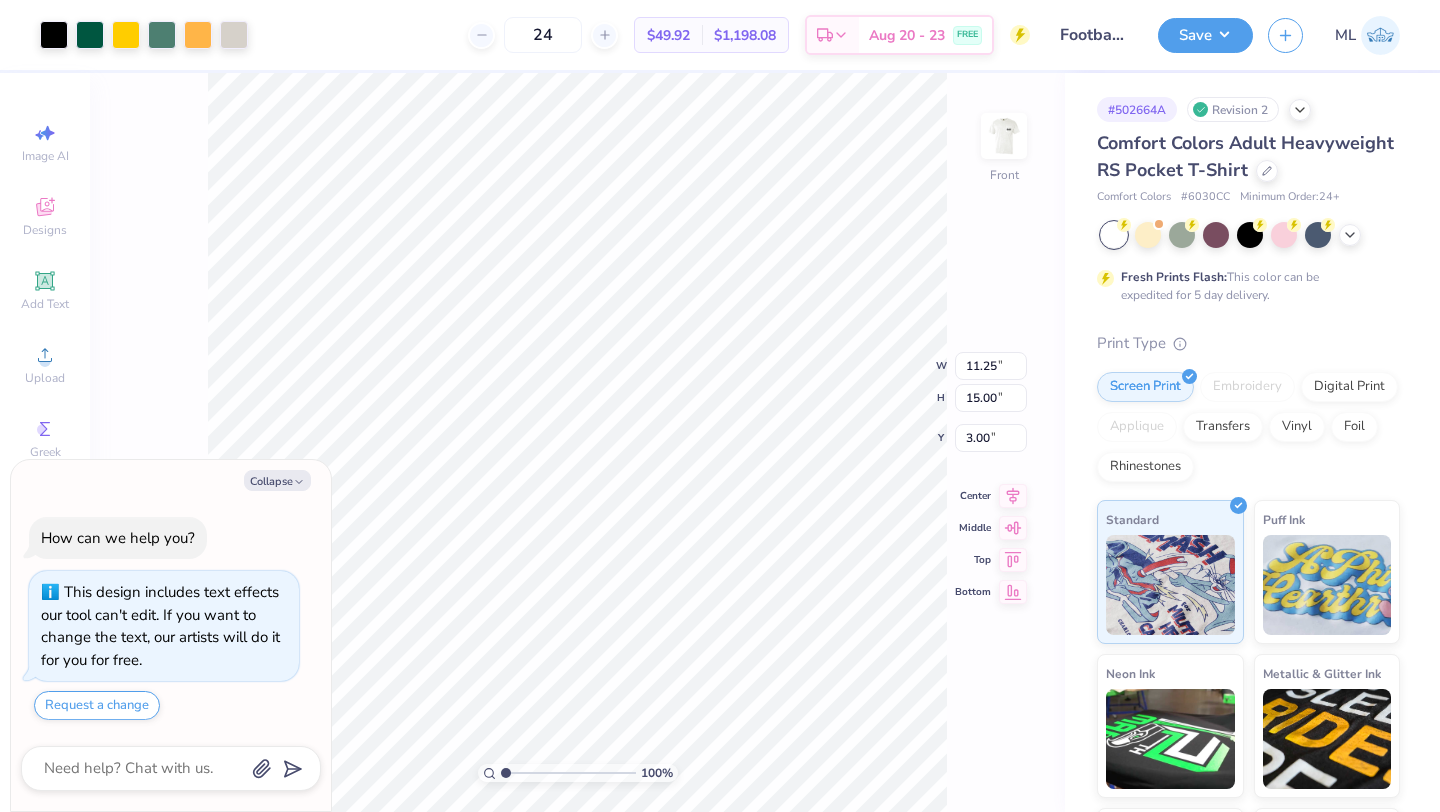 type on "x" 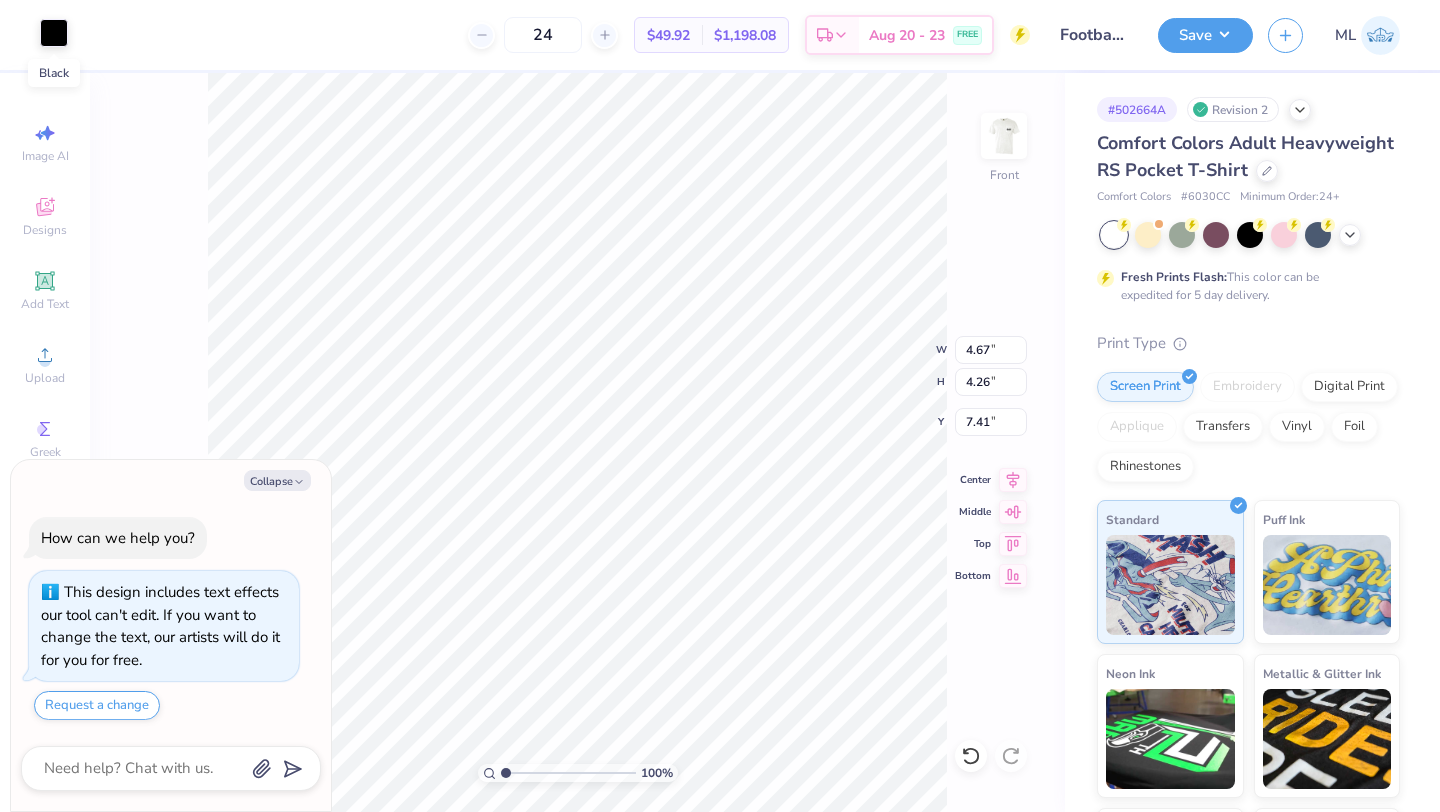 click at bounding box center (54, 33) 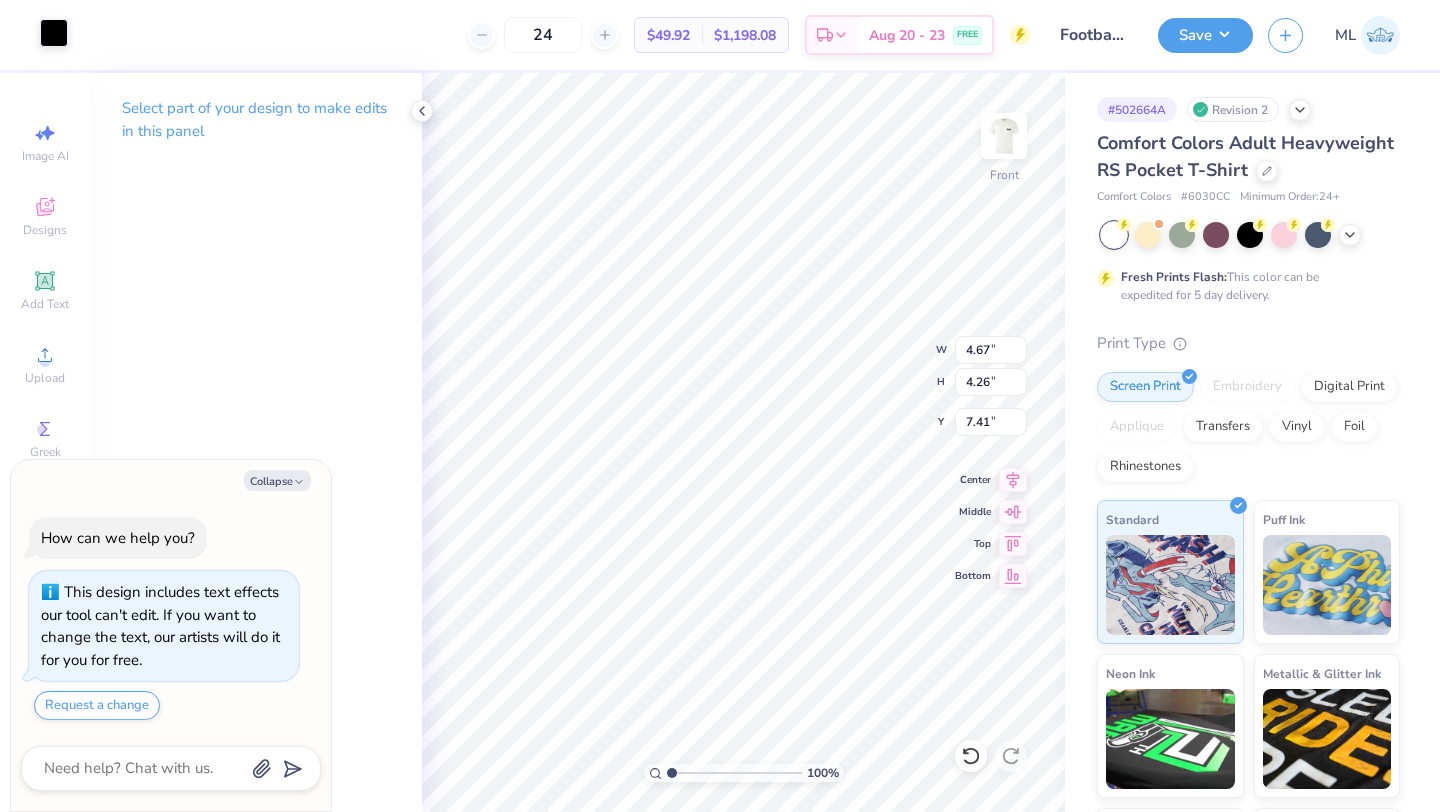 click at bounding box center (54, 33) 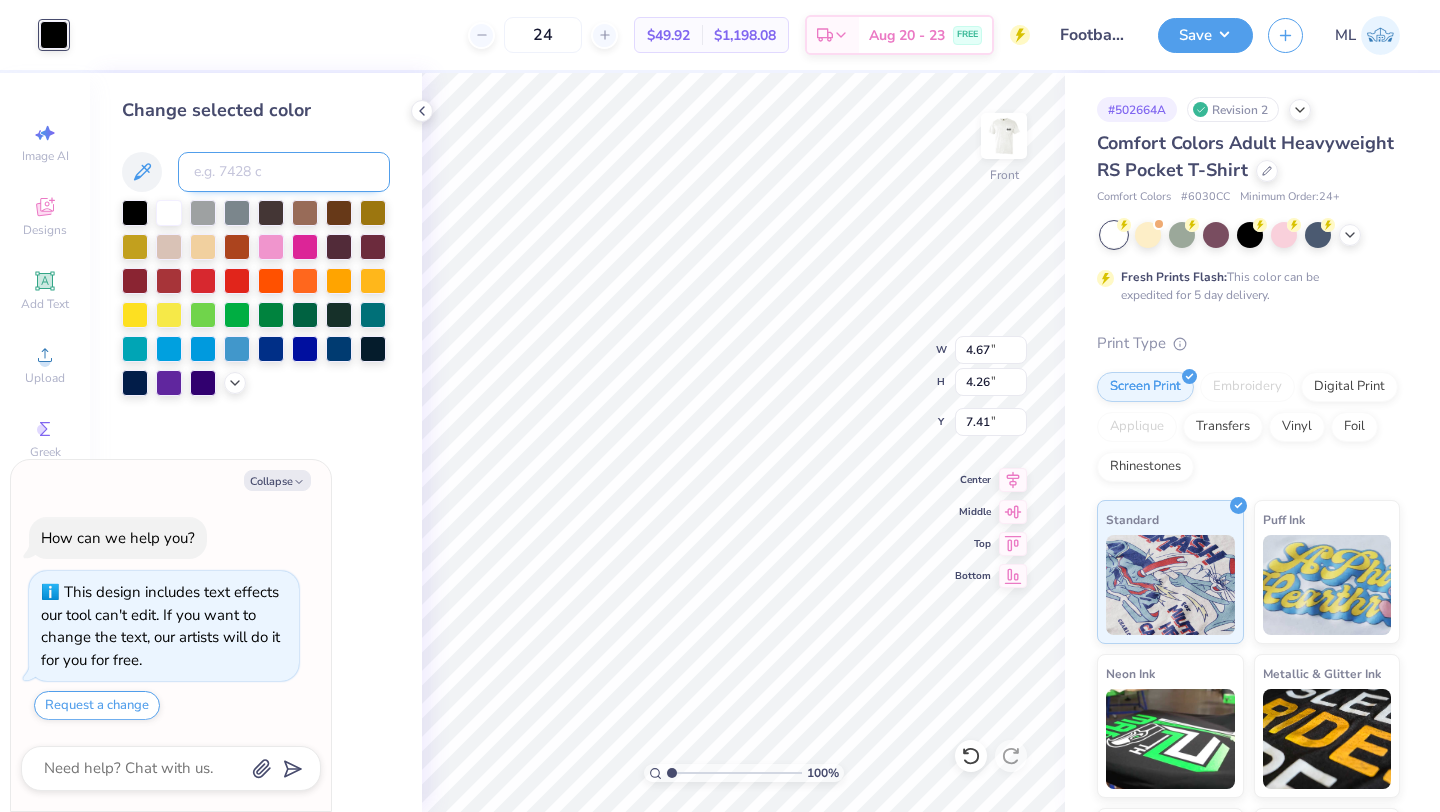 click at bounding box center (284, 172) 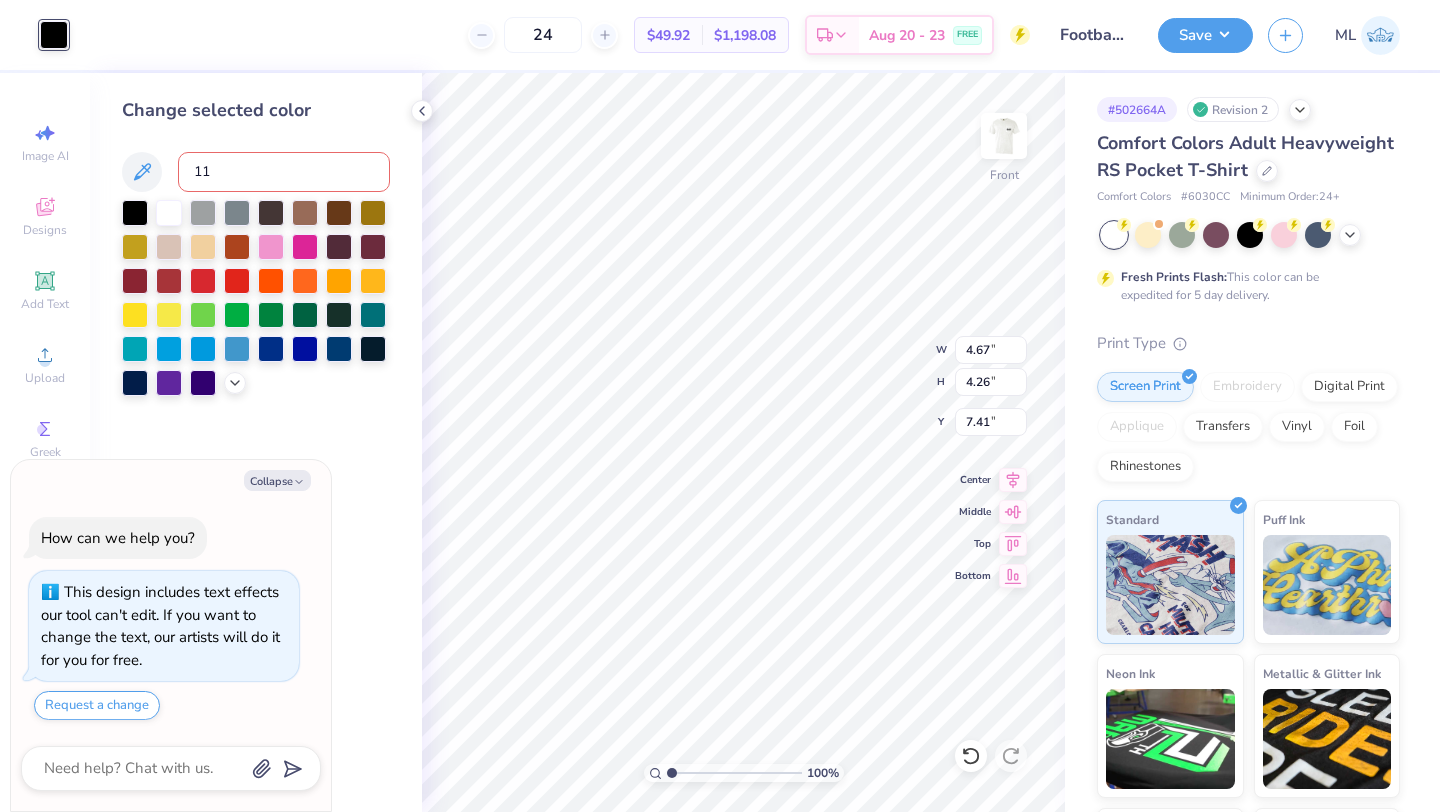 type on "116" 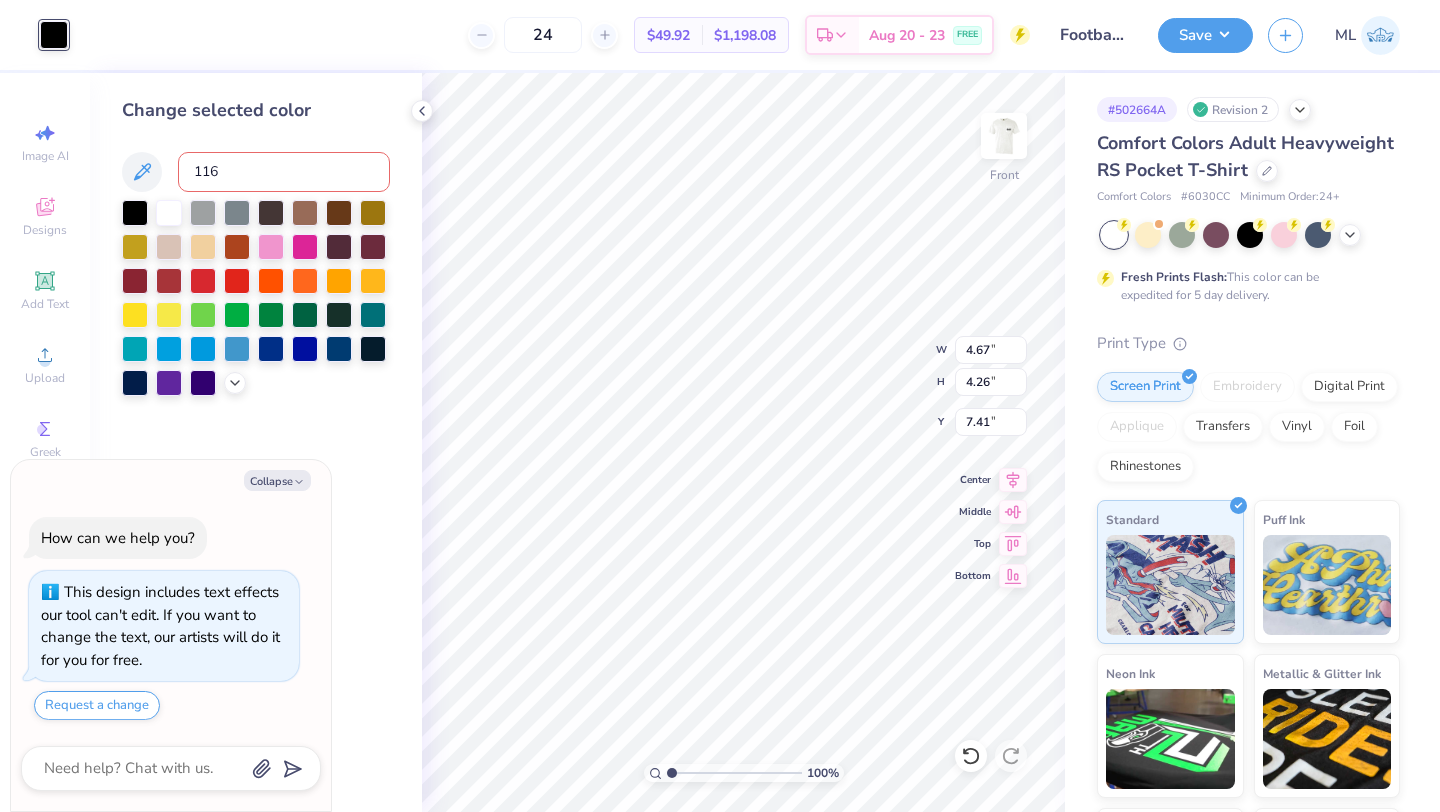 type 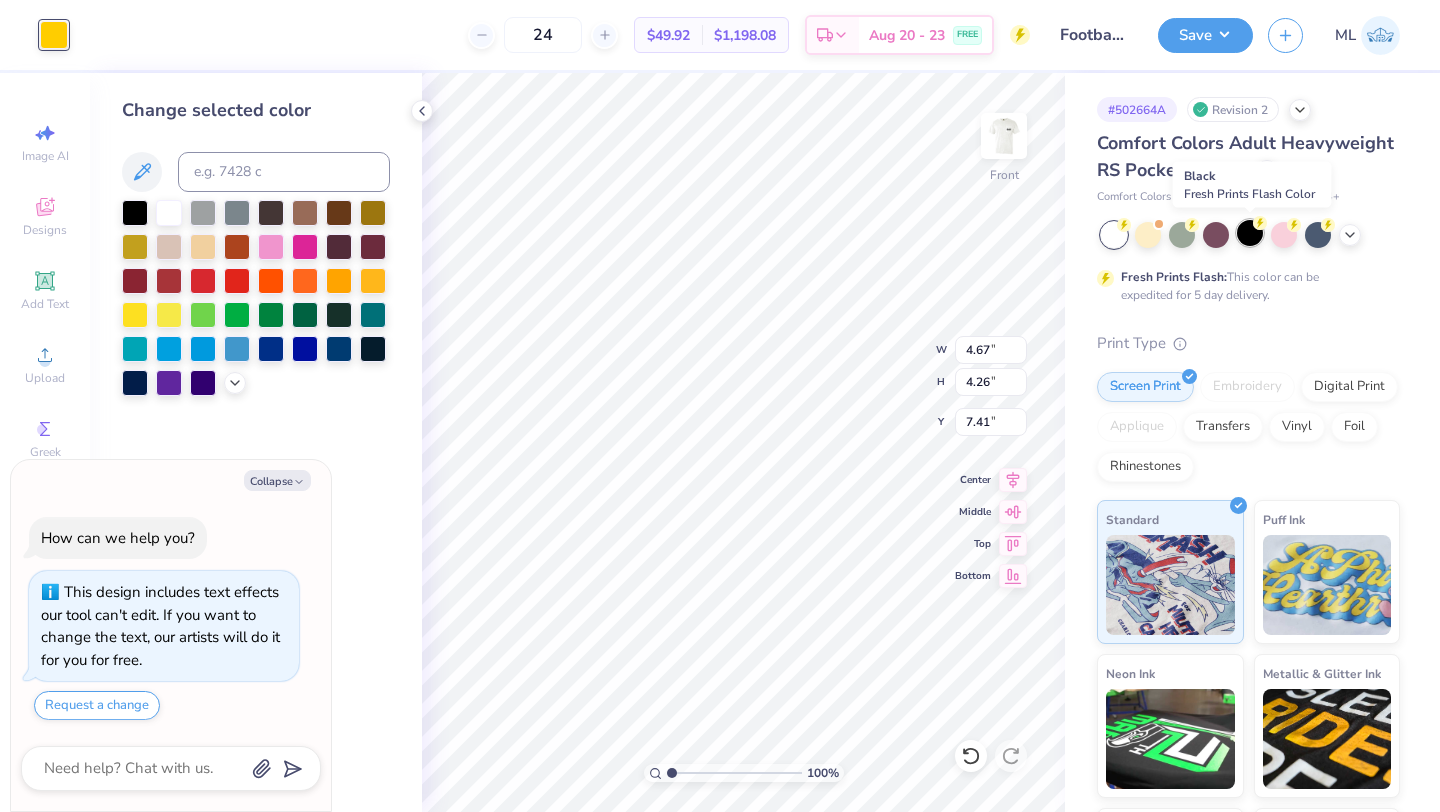 click at bounding box center (1250, 233) 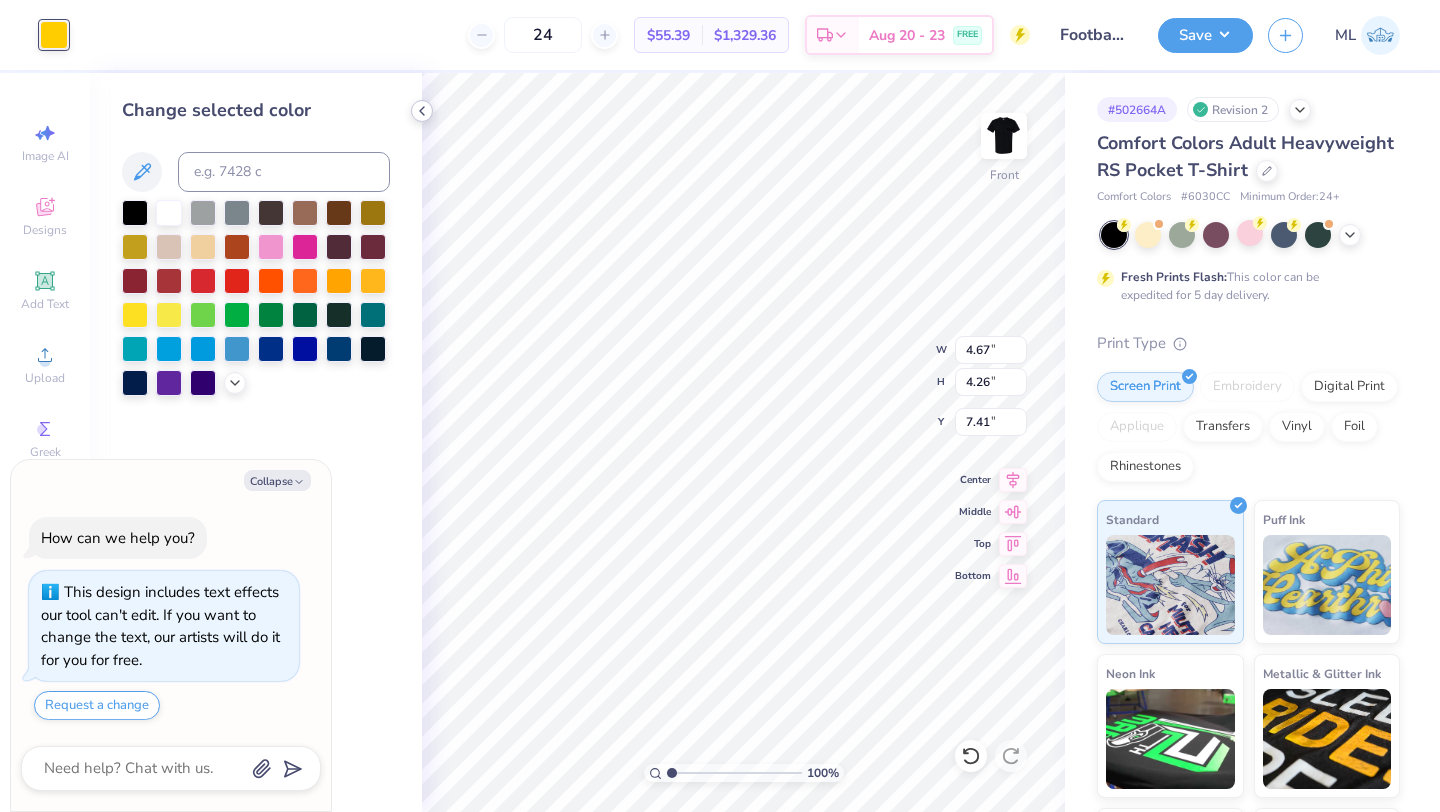 click 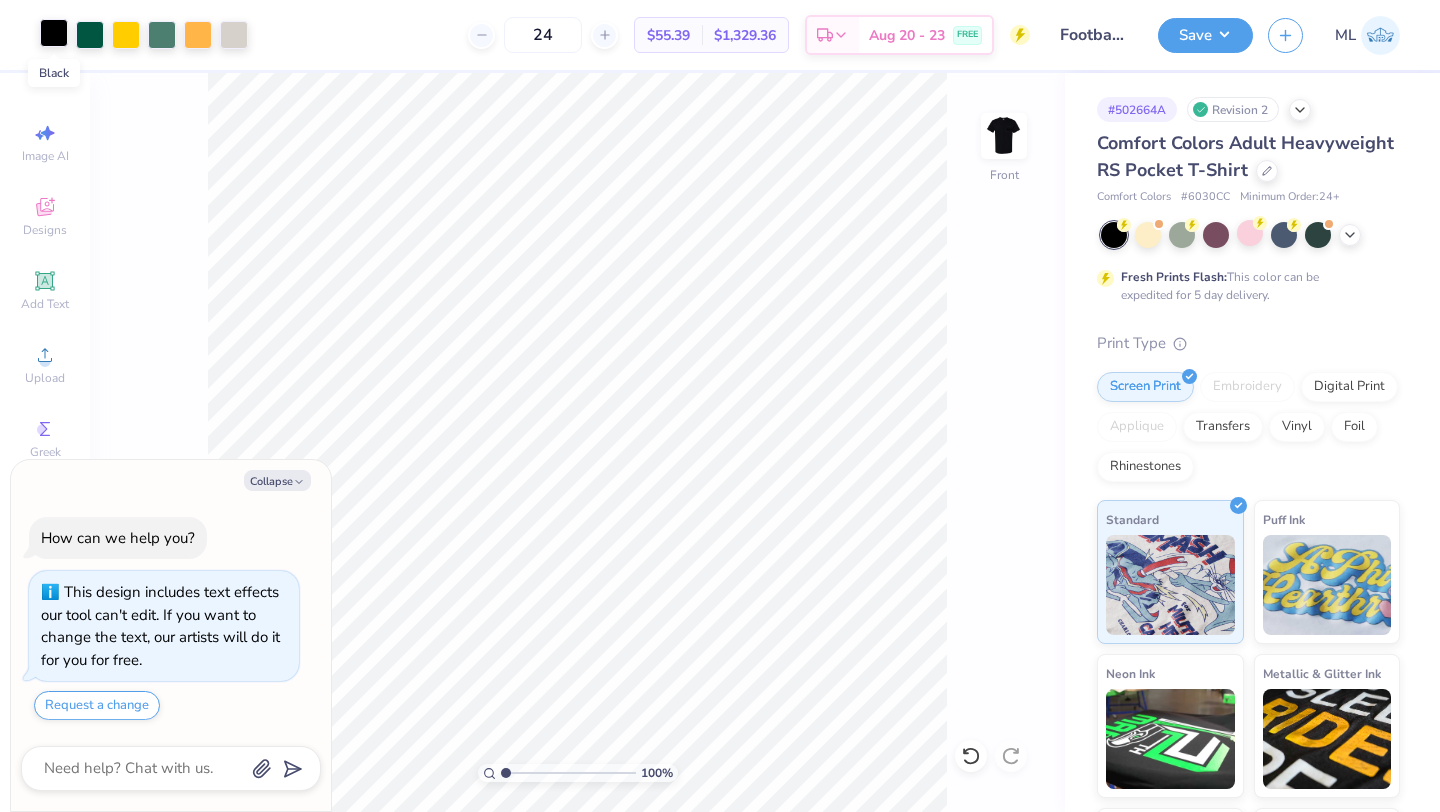 click at bounding box center [54, 33] 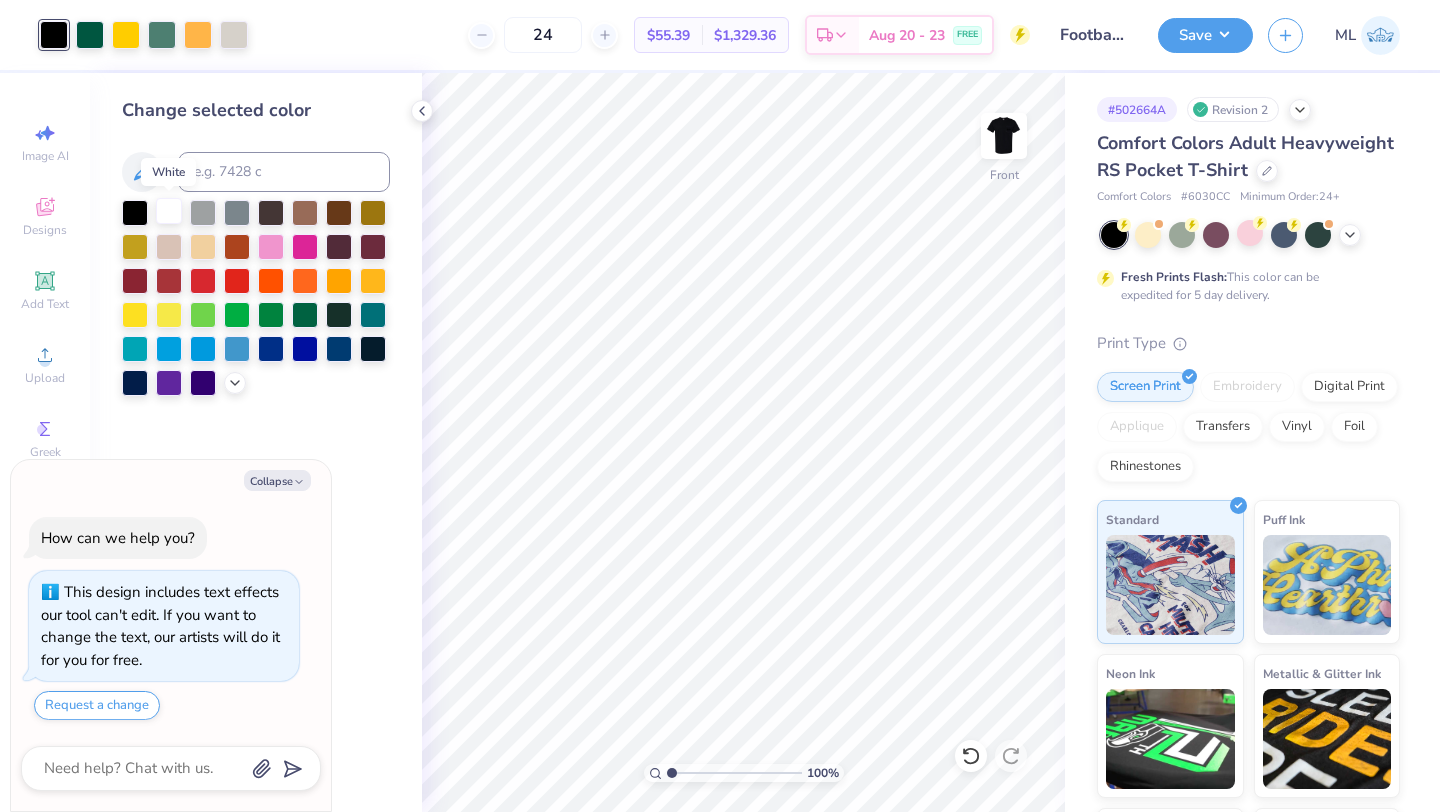 click at bounding box center (169, 211) 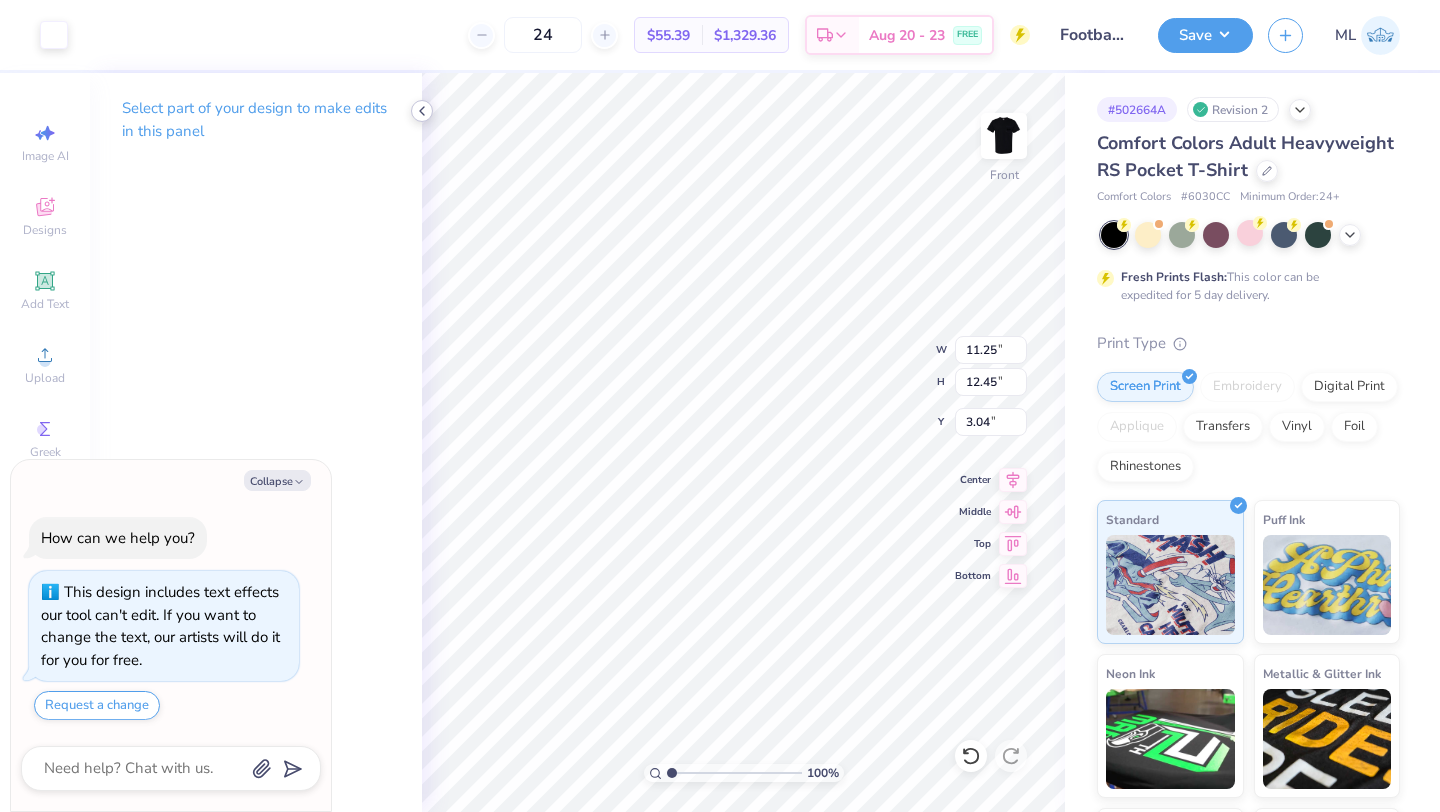 click 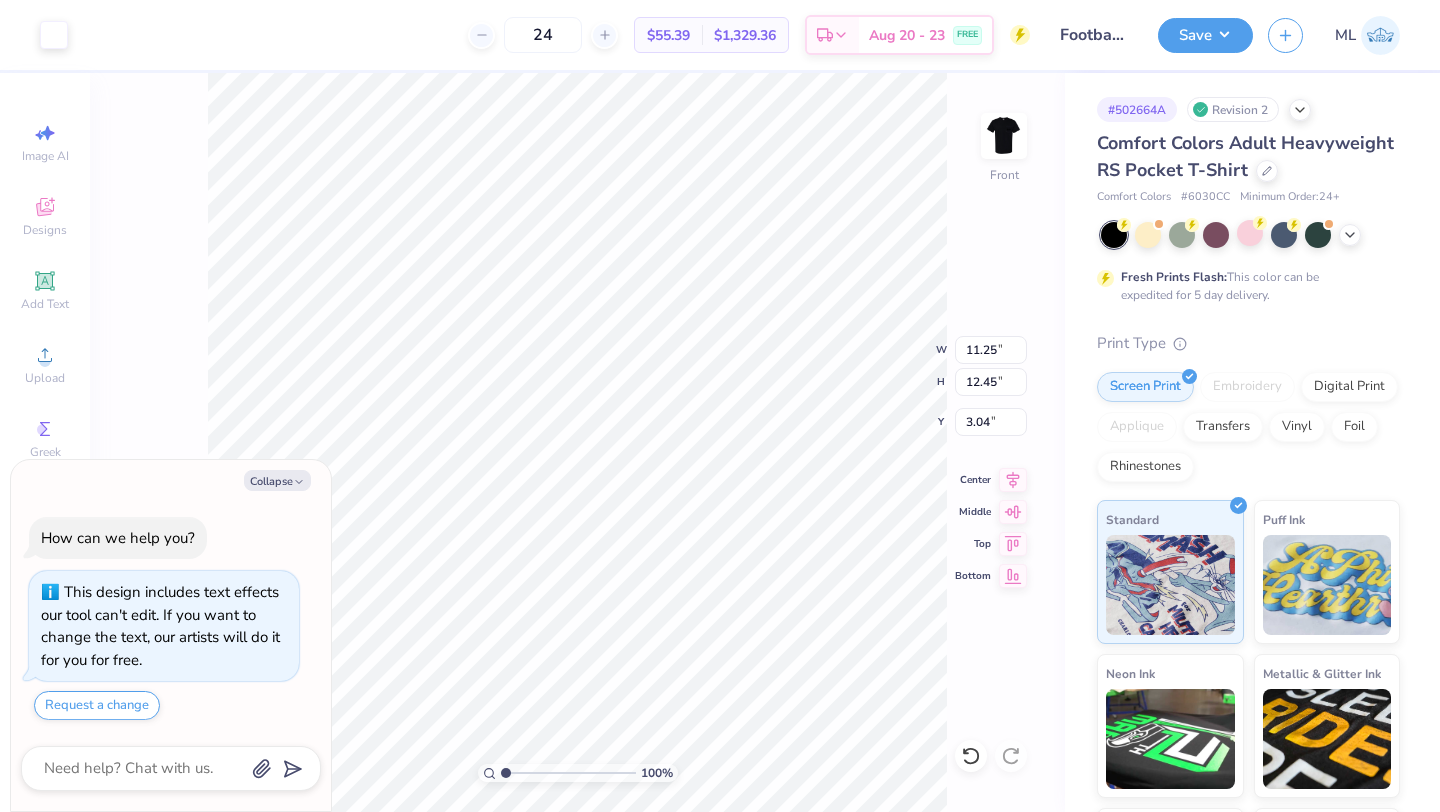 type on "x" 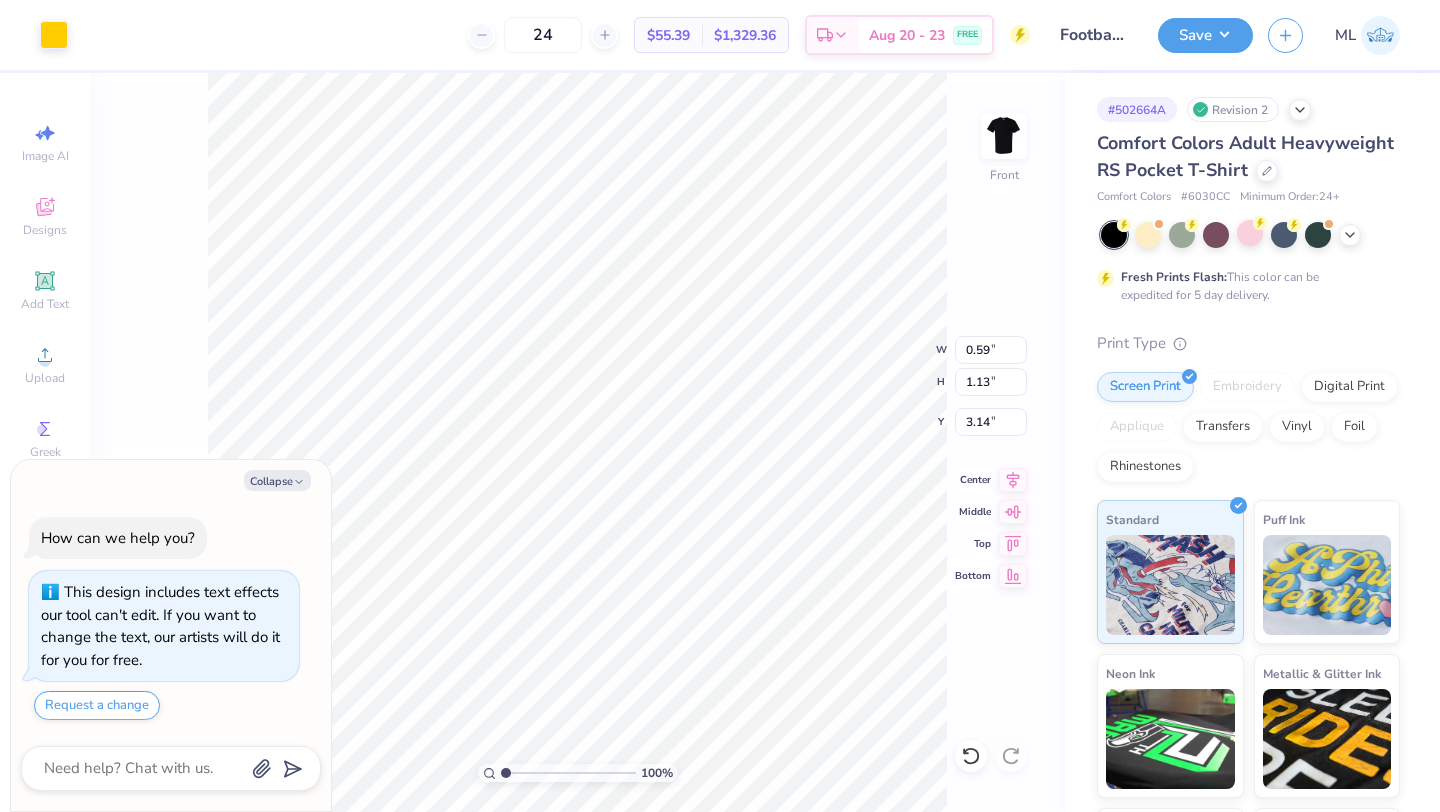 type on "x" 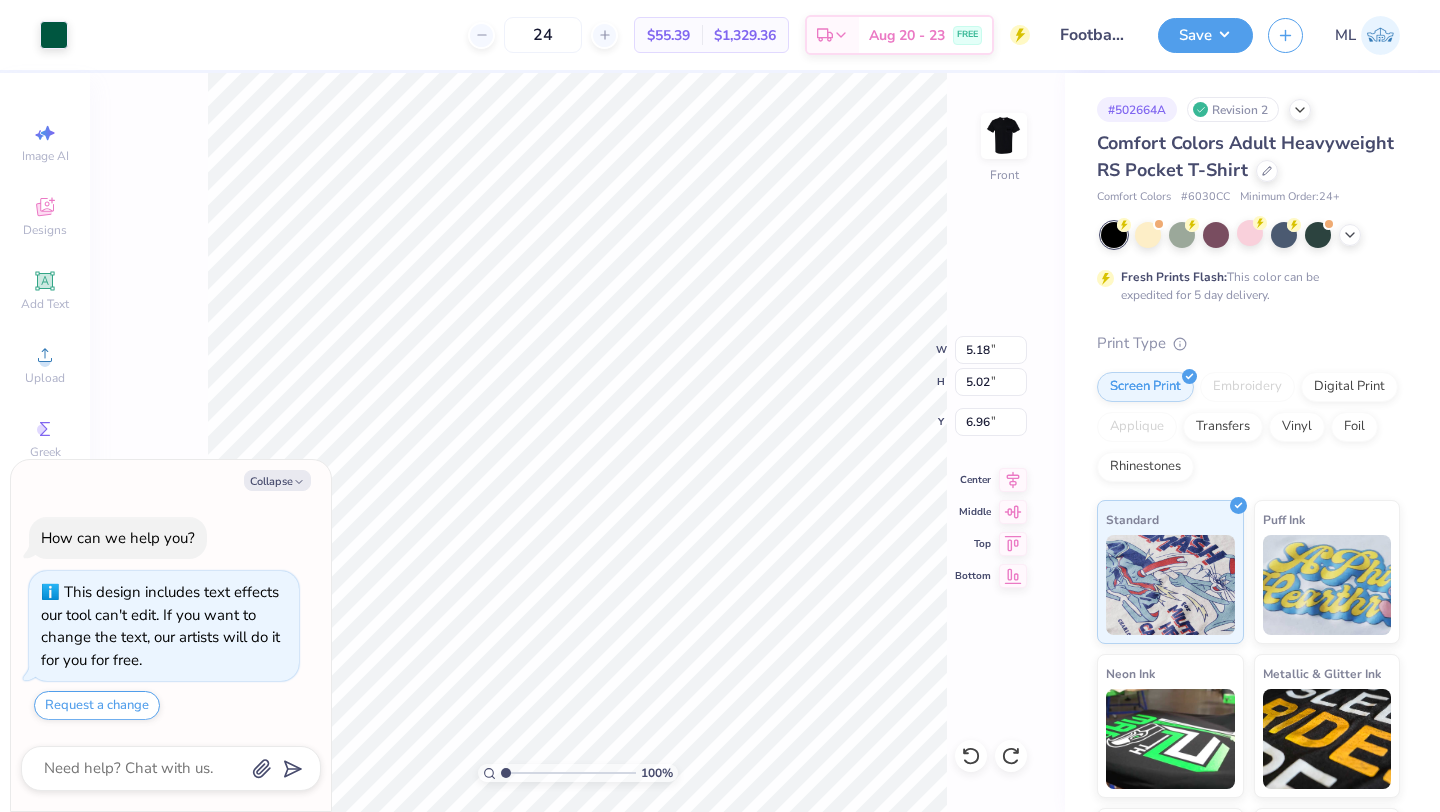type on "x" 